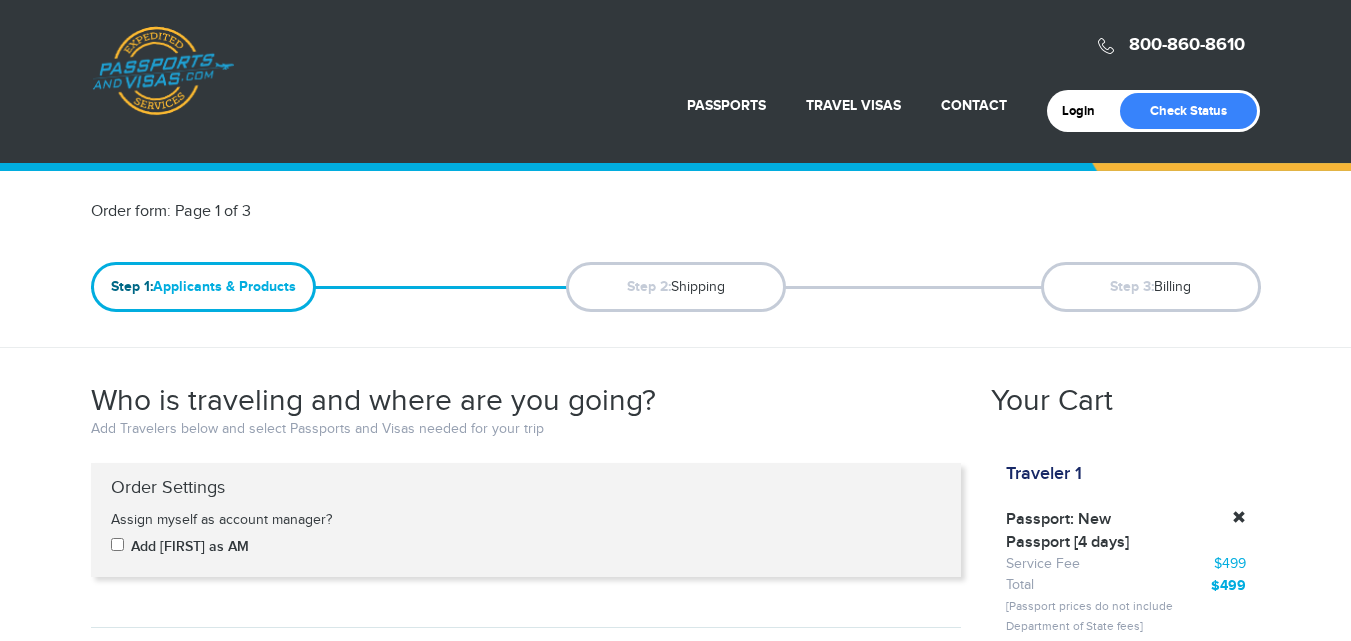 scroll, scrollTop: 0, scrollLeft: 0, axis: both 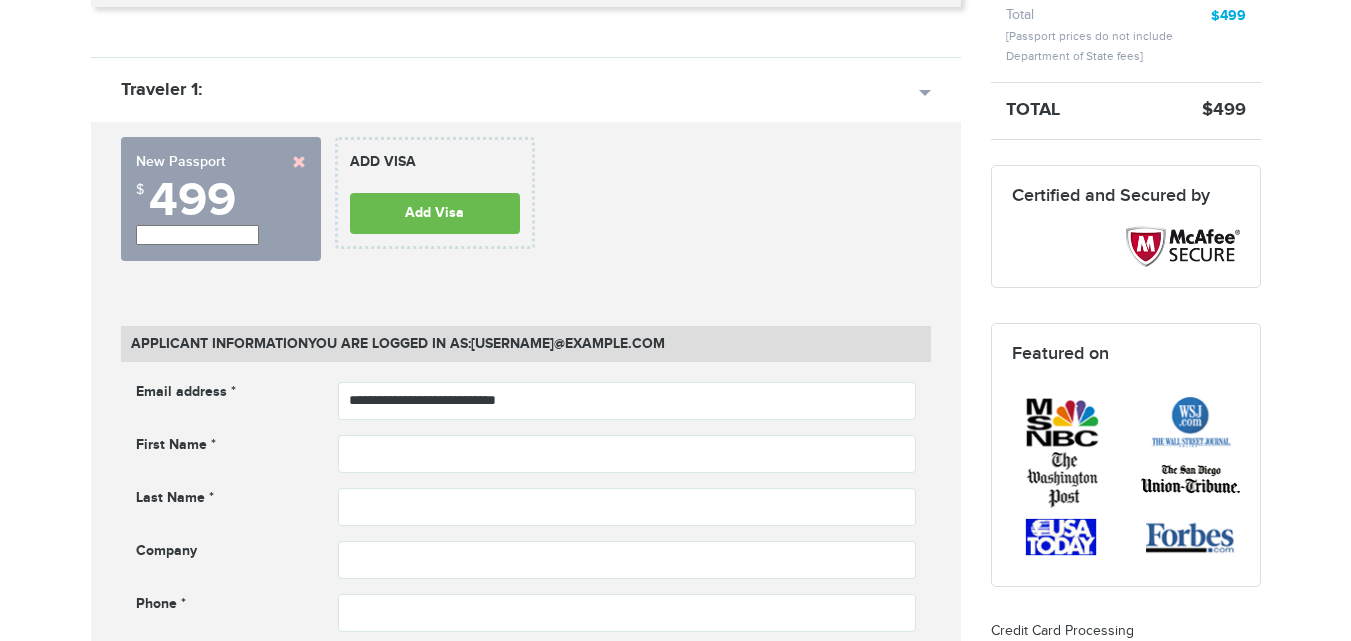 click at bounding box center [299, 162] 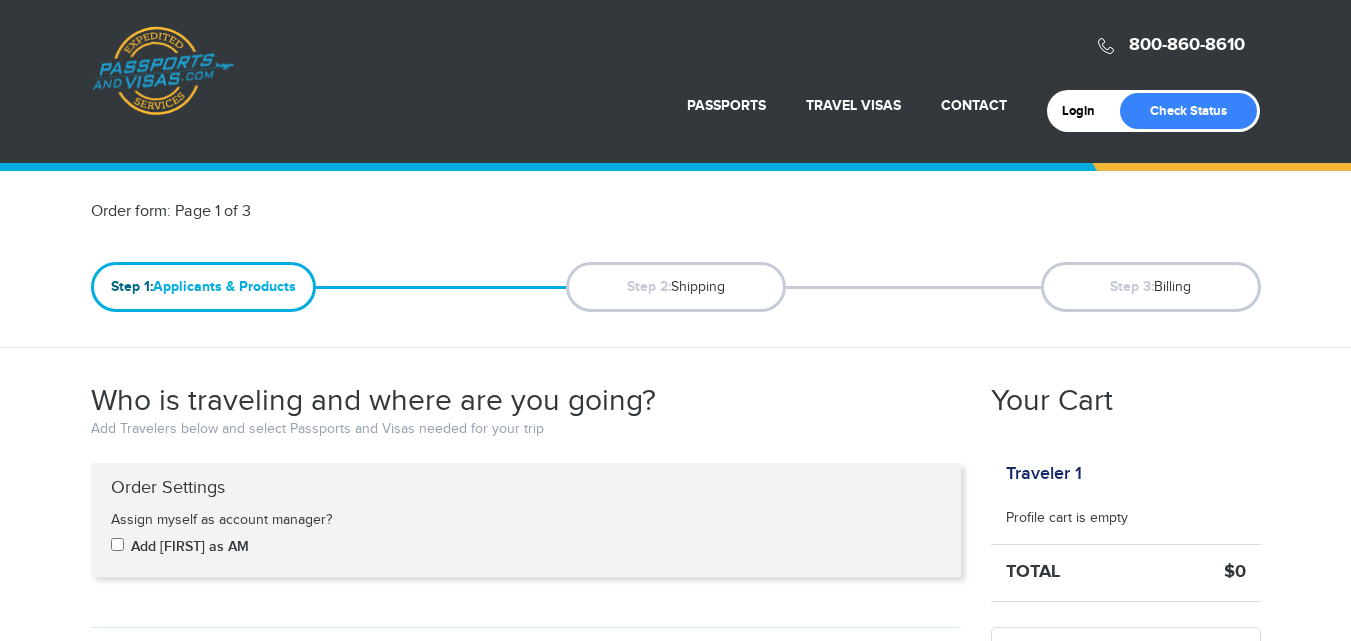 scroll, scrollTop: 0, scrollLeft: 0, axis: both 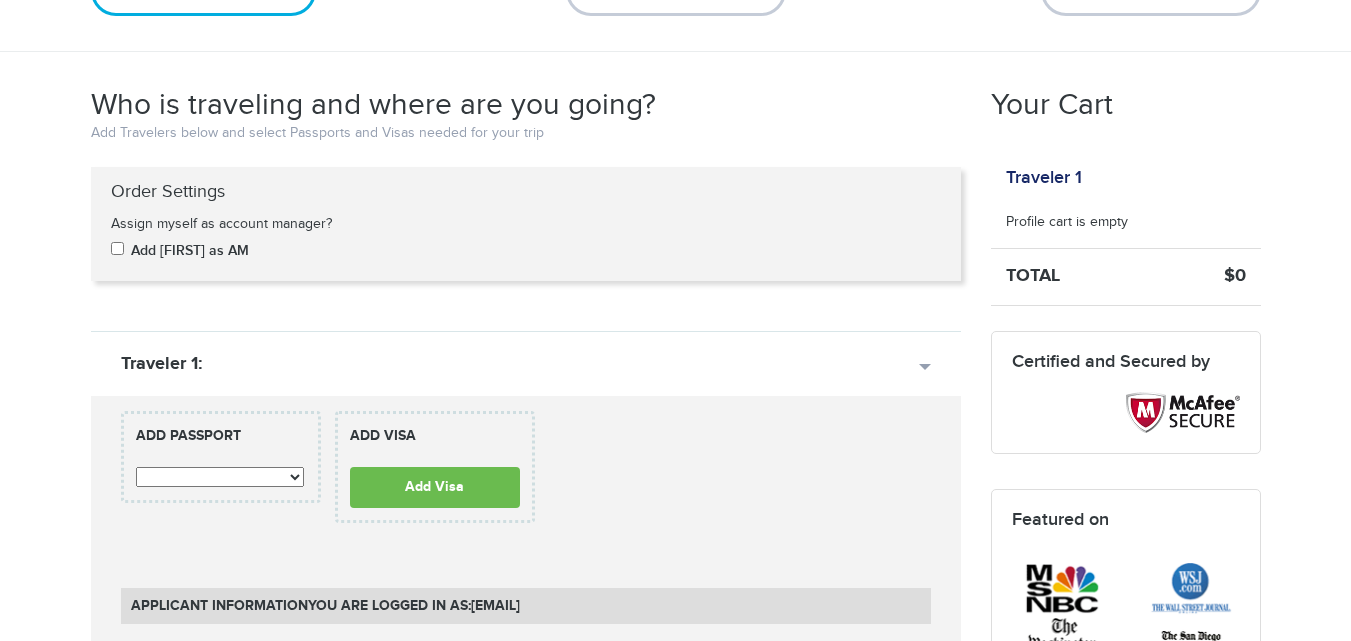click on "**********" at bounding box center [220, 477] 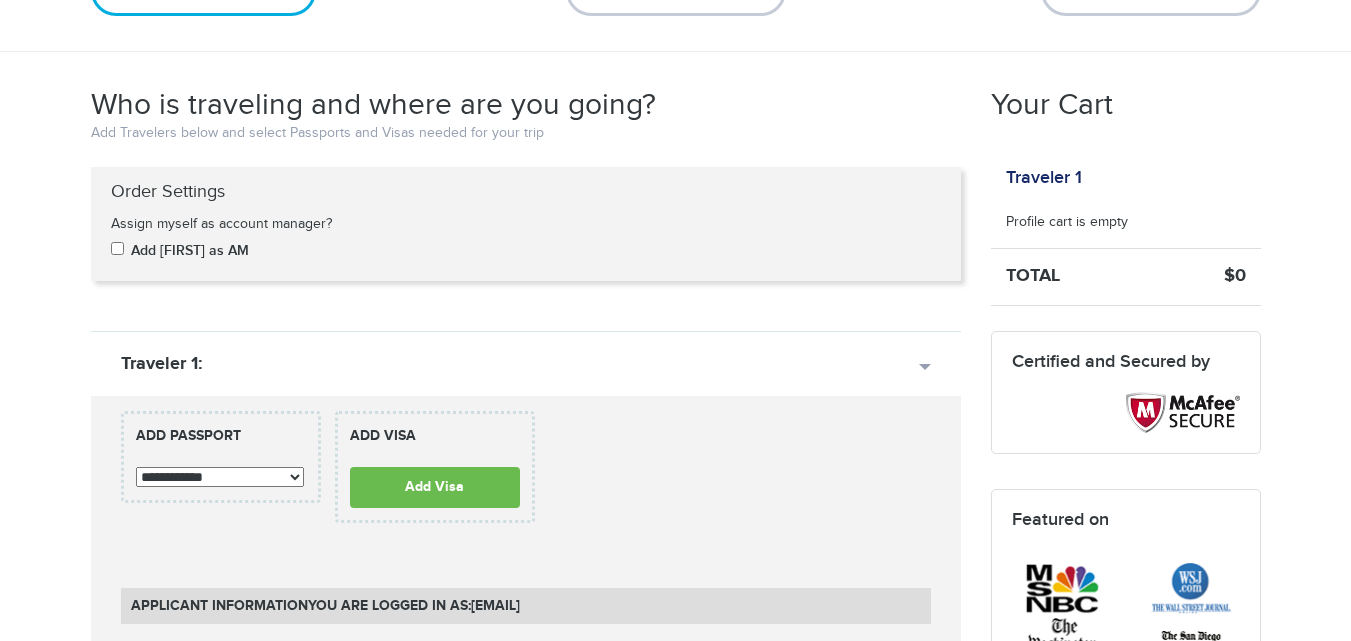 click on "**********" at bounding box center (220, 477) 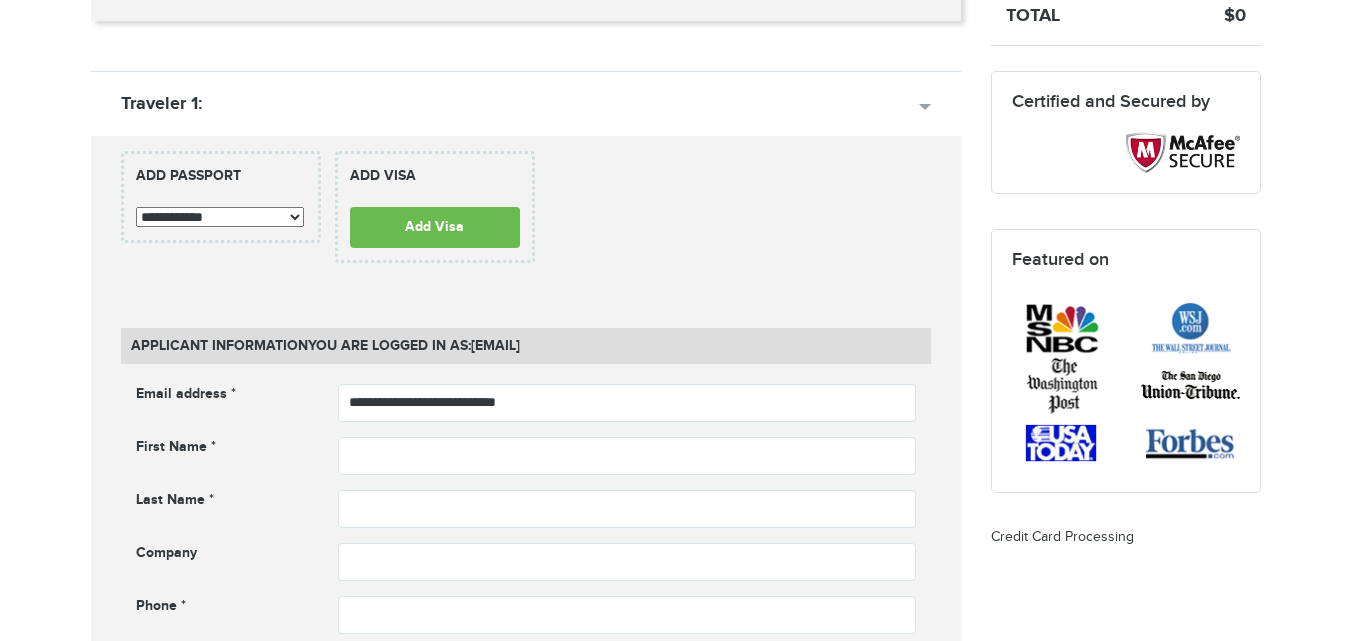 click on "800-860-8610
Passports & Visas.com
Login
Check Status
Passports
Passport Renewal
New Passport
Second Passport
Passport Name Change
Lost Passport" at bounding box center [675, 836] 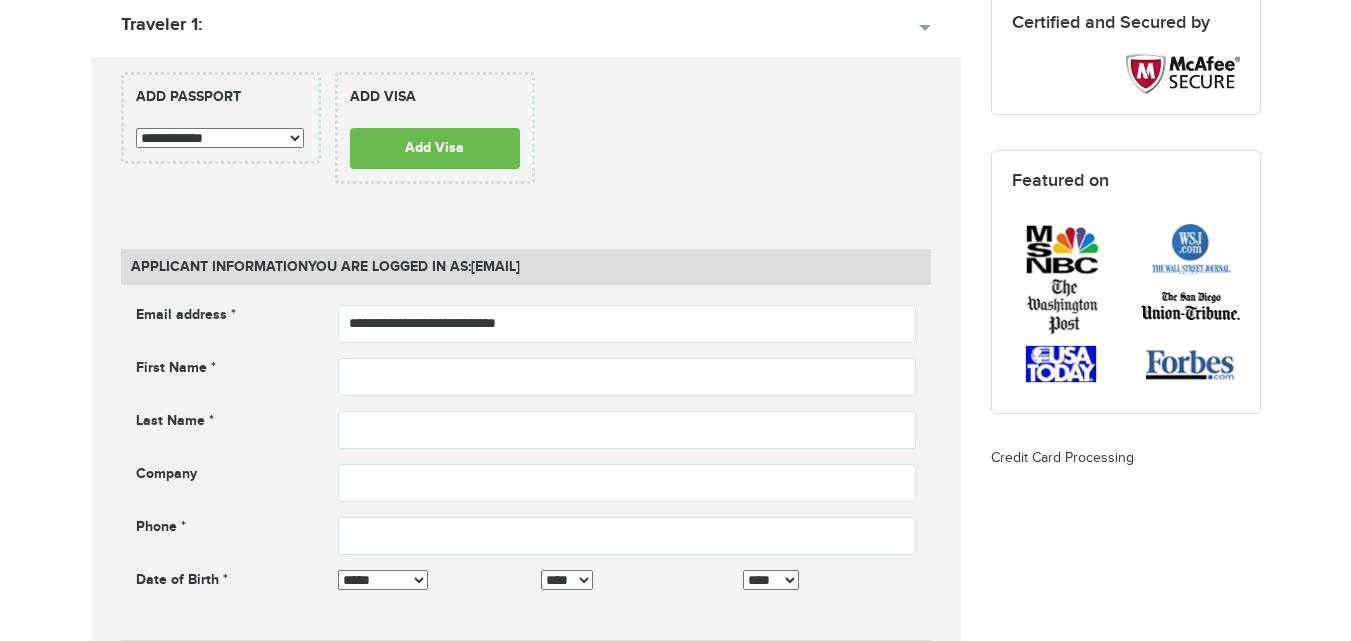 scroll, scrollTop: 658, scrollLeft: 0, axis: vertical 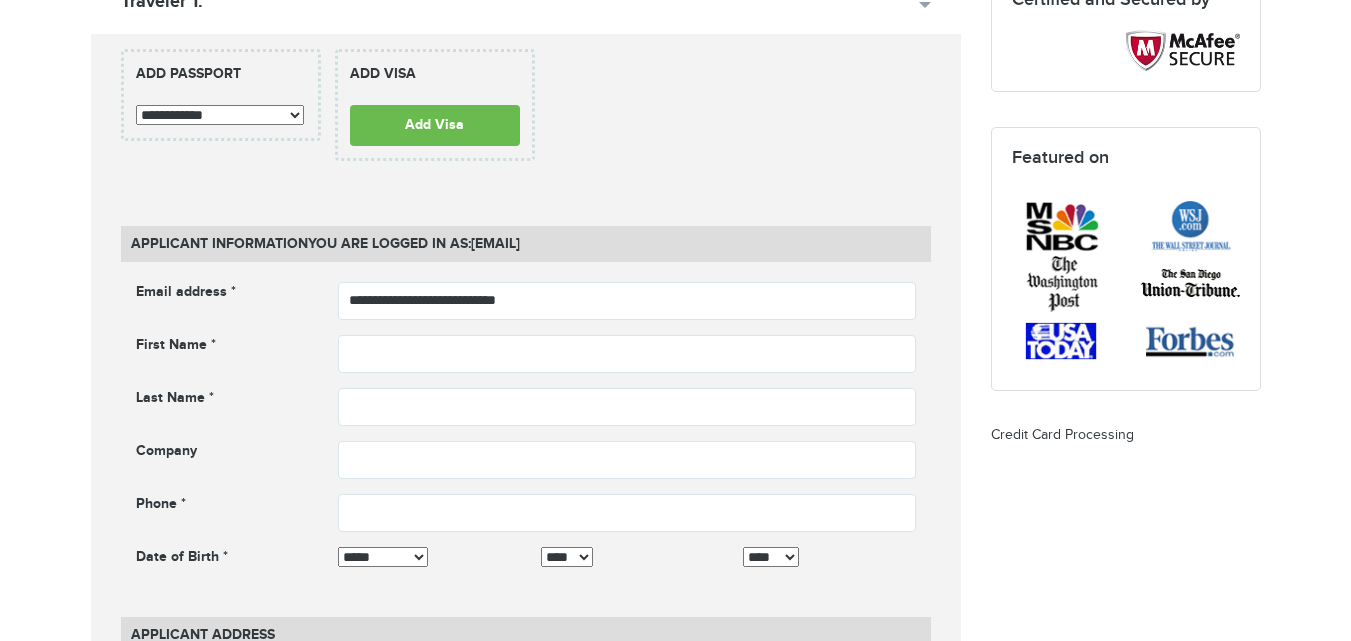 click on "**********" at bounding box center (220, 115) 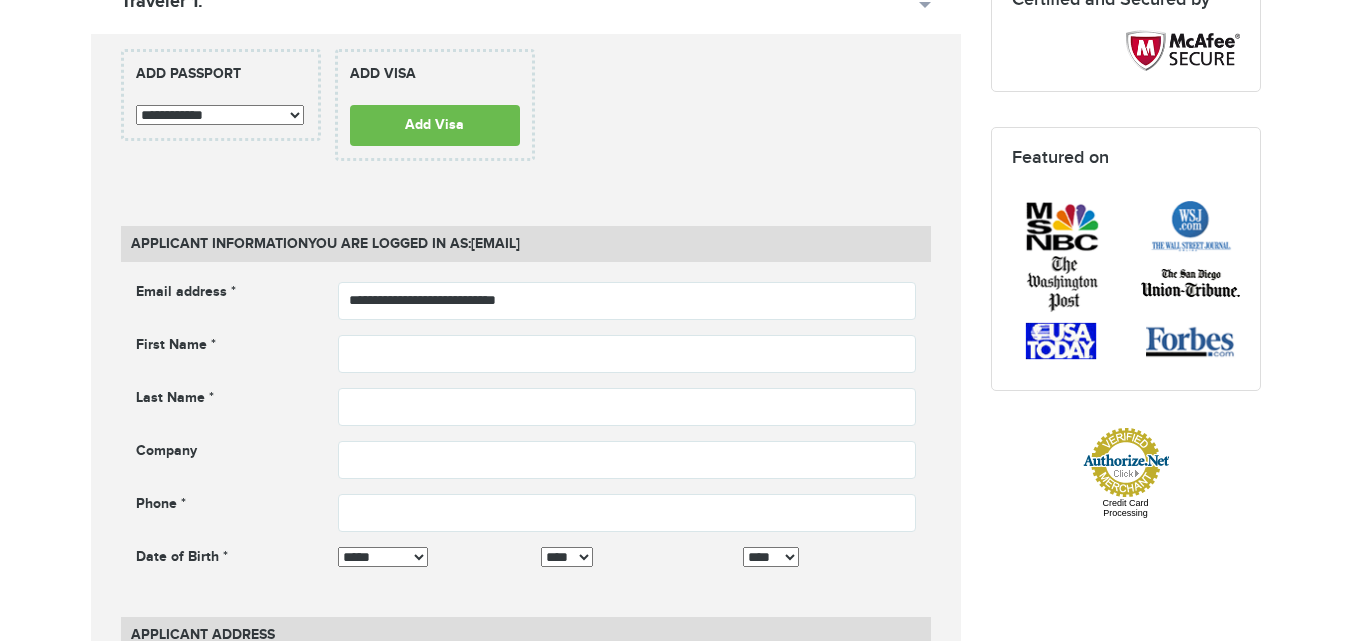 click on "**********" at bounding box center [526, 685] 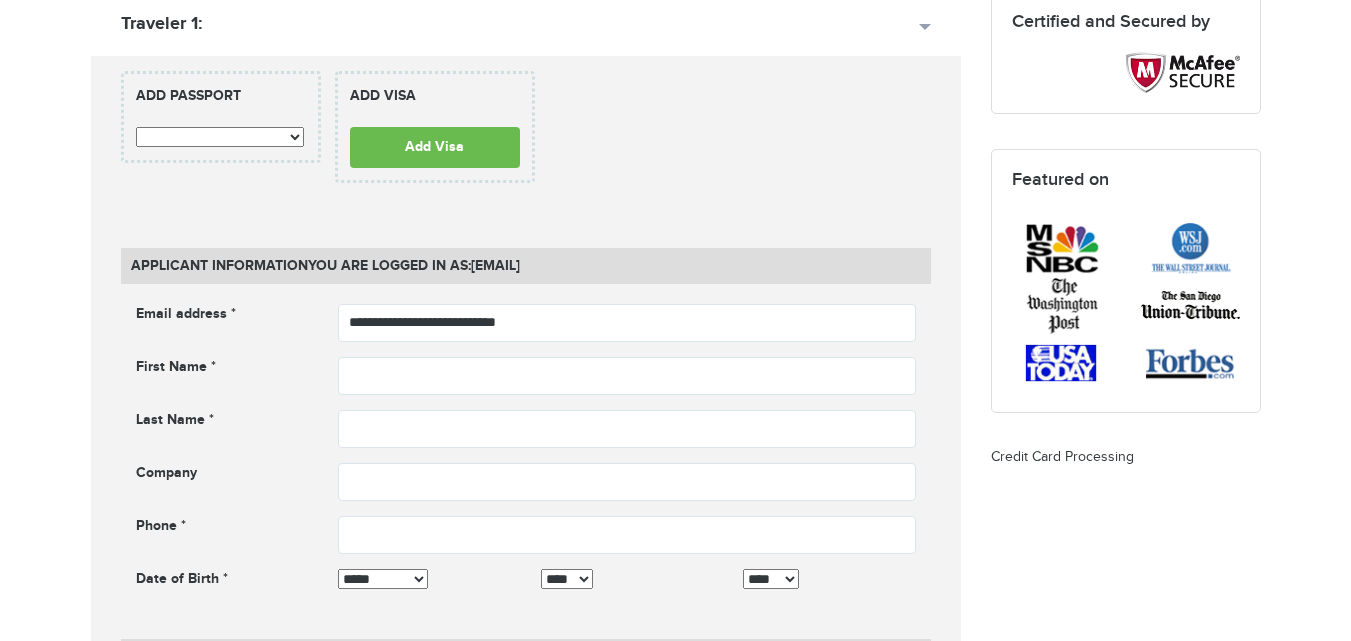 scroll, scrollTop: 608, scrollLeft: 0, axis: vertical 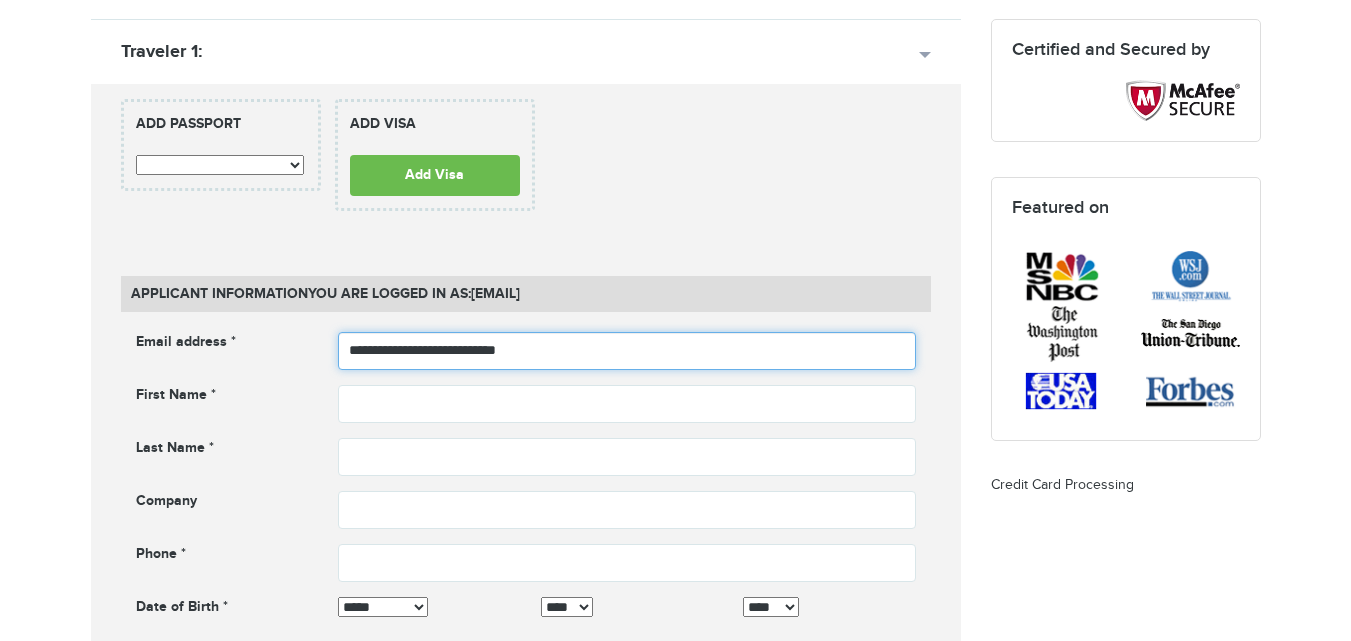 click on "**********" at bounding box center (627, 351) 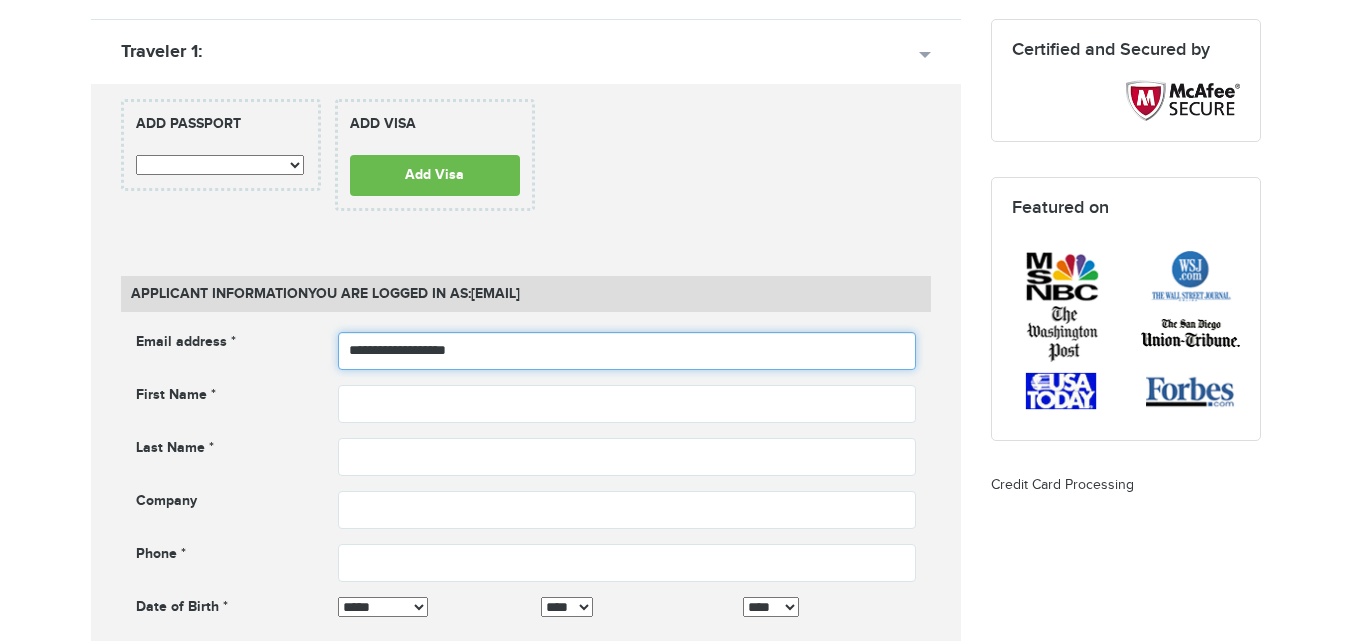 type on "**********" 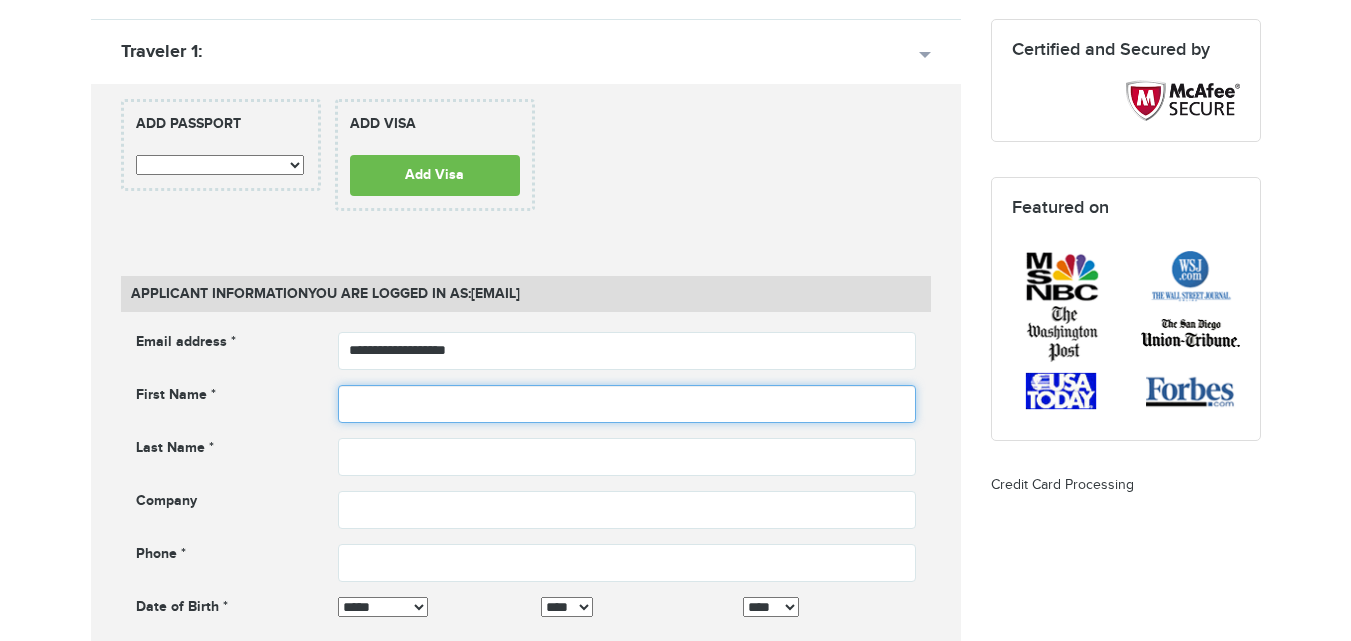 click at bounding box center [627, 404] 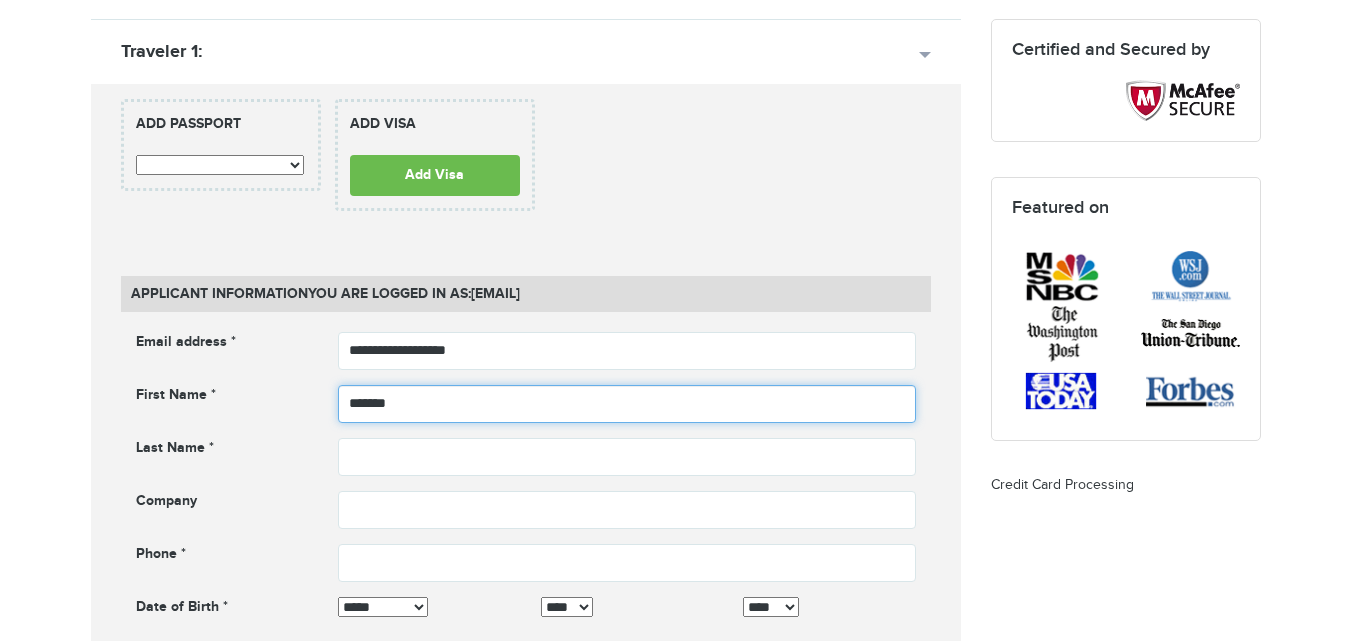 type on "*******" 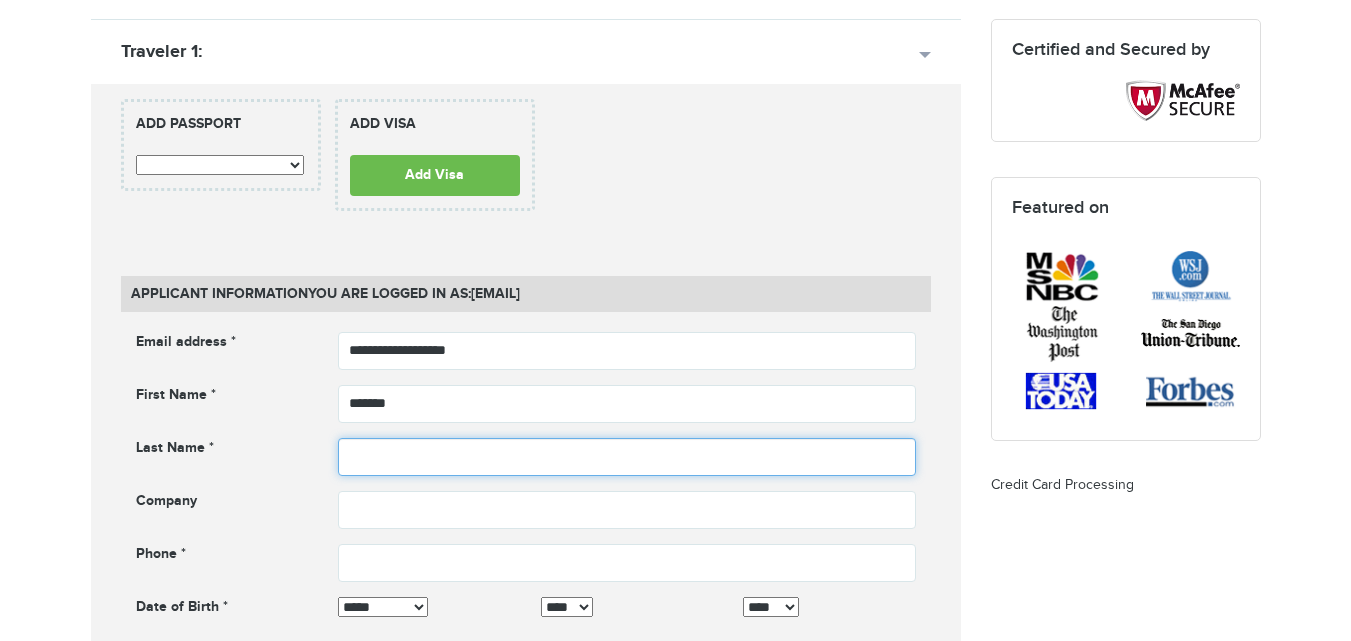 click at bounding box center (627, 457) 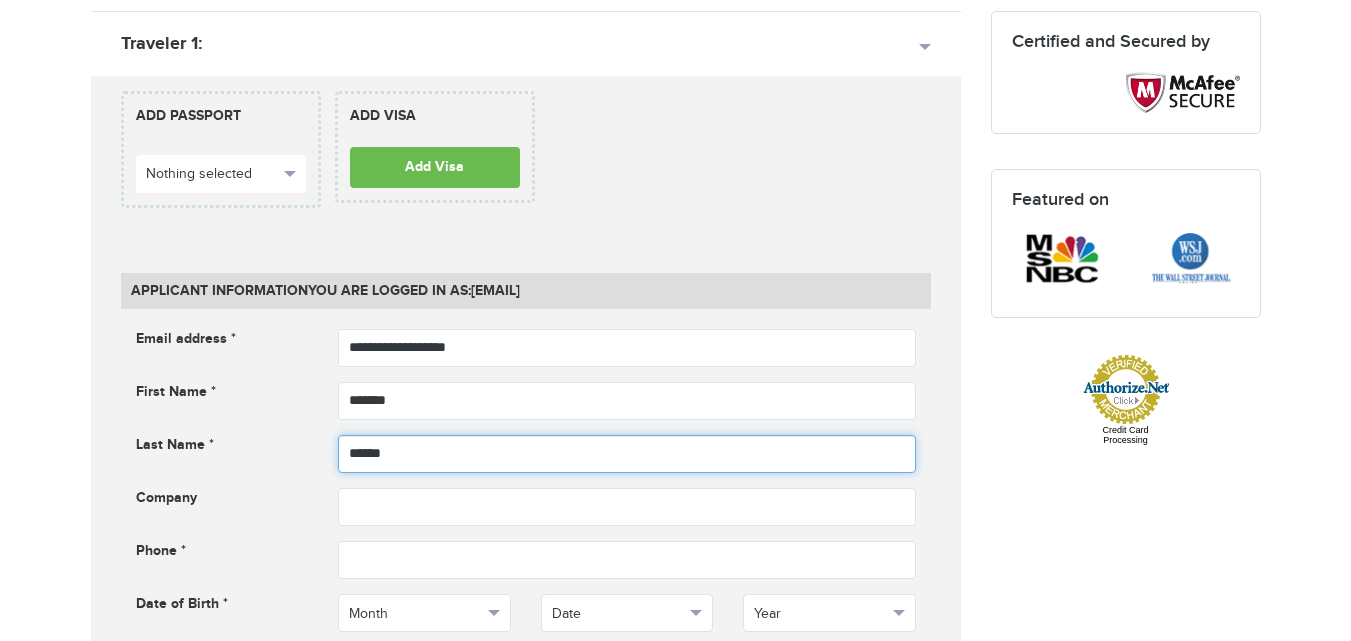 scroll, scrollTop: 600, scrollLeft: 0, axis: vertical 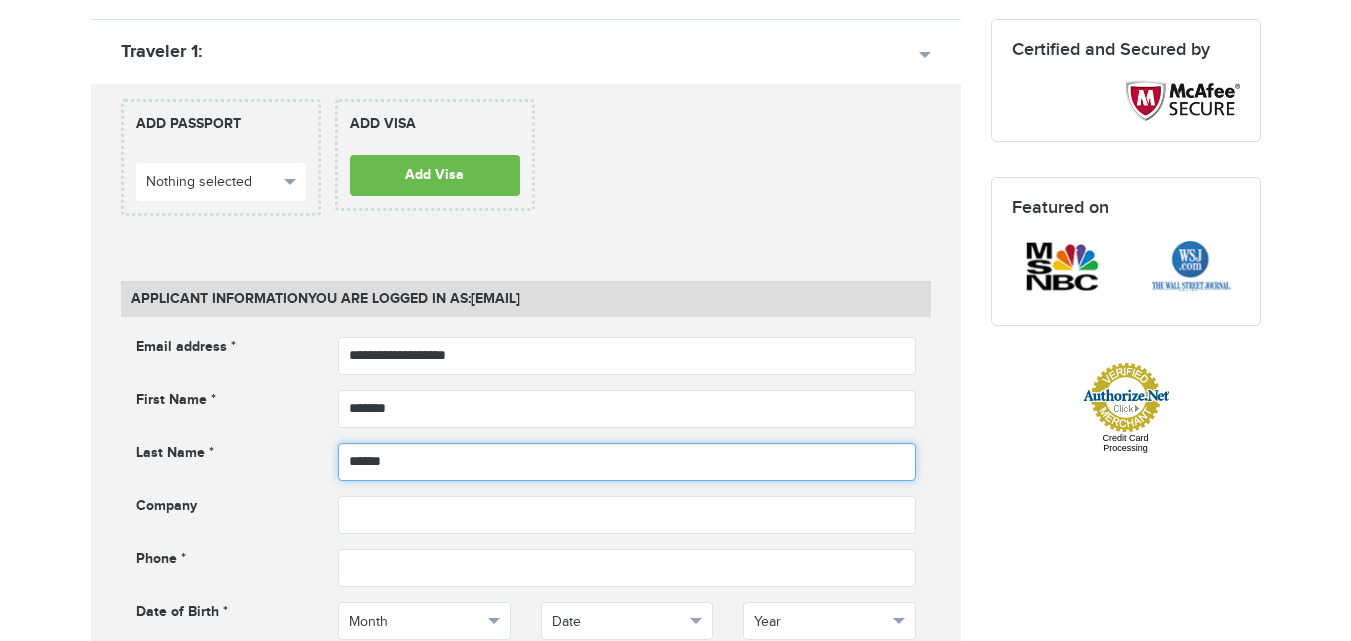 type on "******" 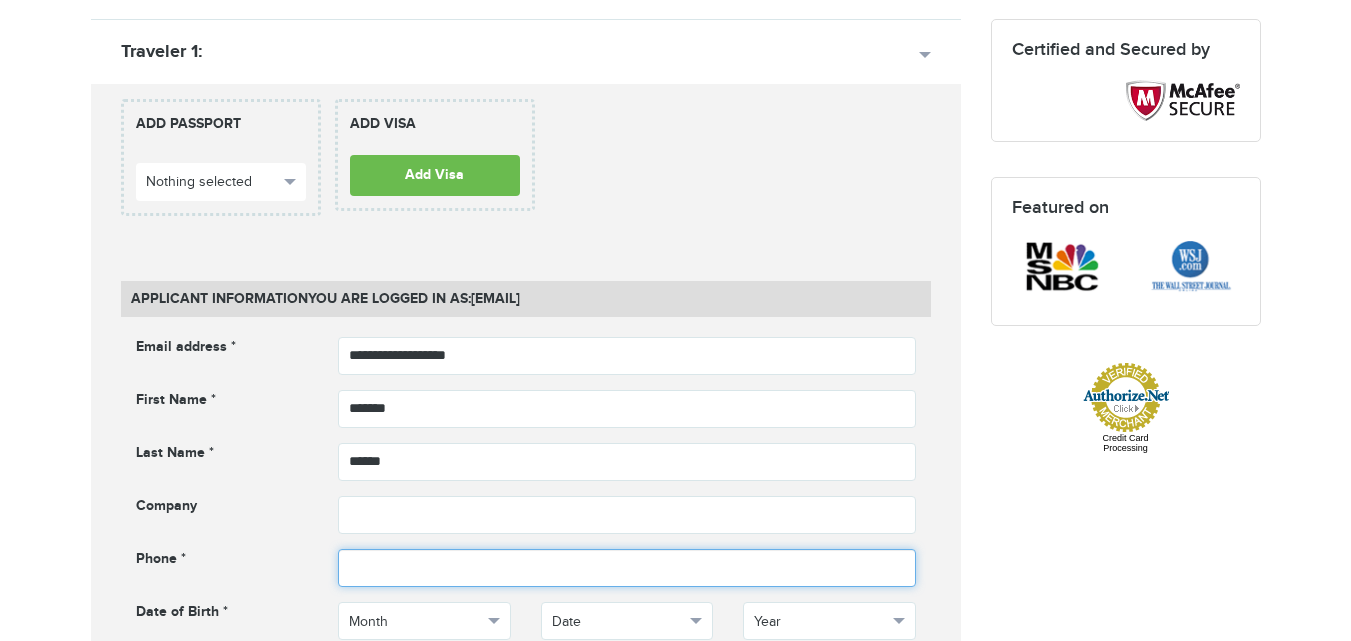 click at bounding box center (627, 568) 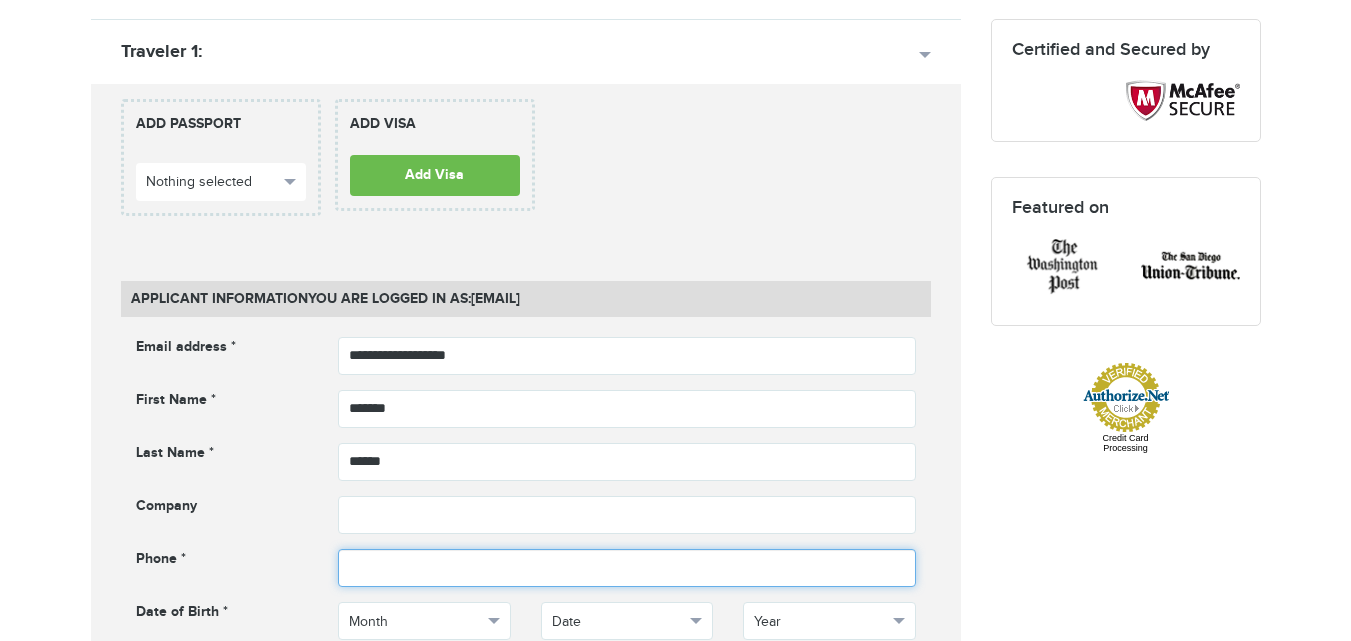 scroll, scrollTop: 0, scrollLeft: 0, axis: both 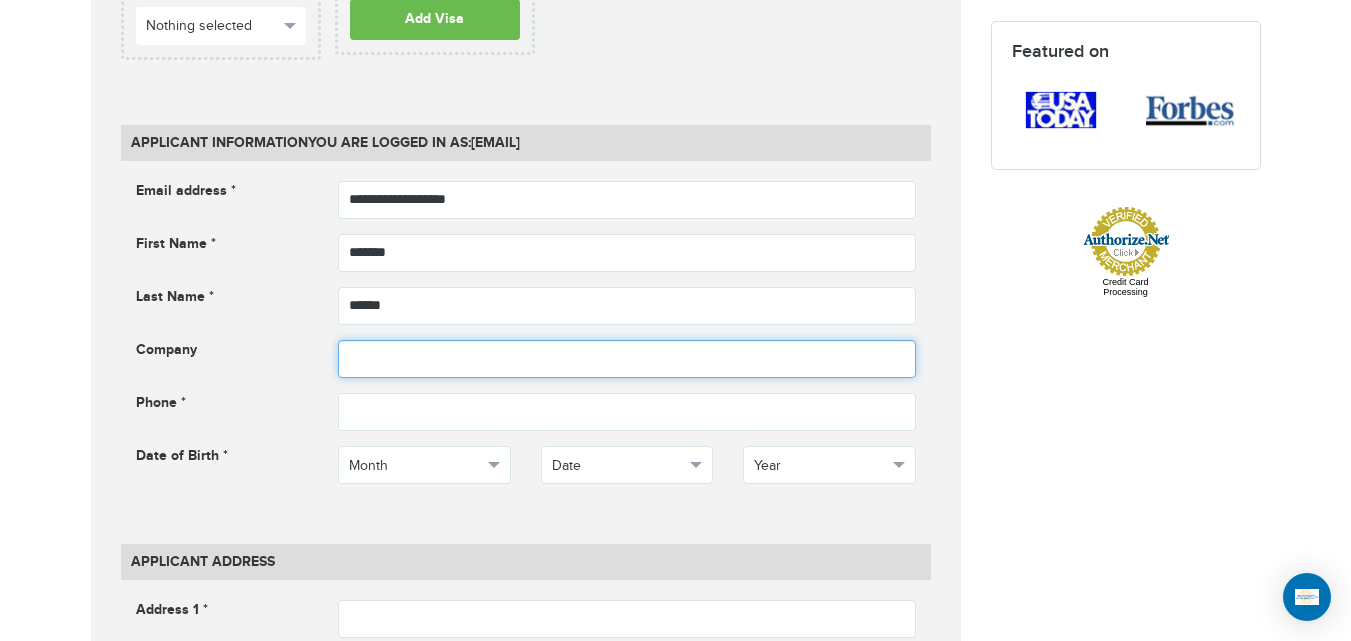 click at bounding box center [627, 359] 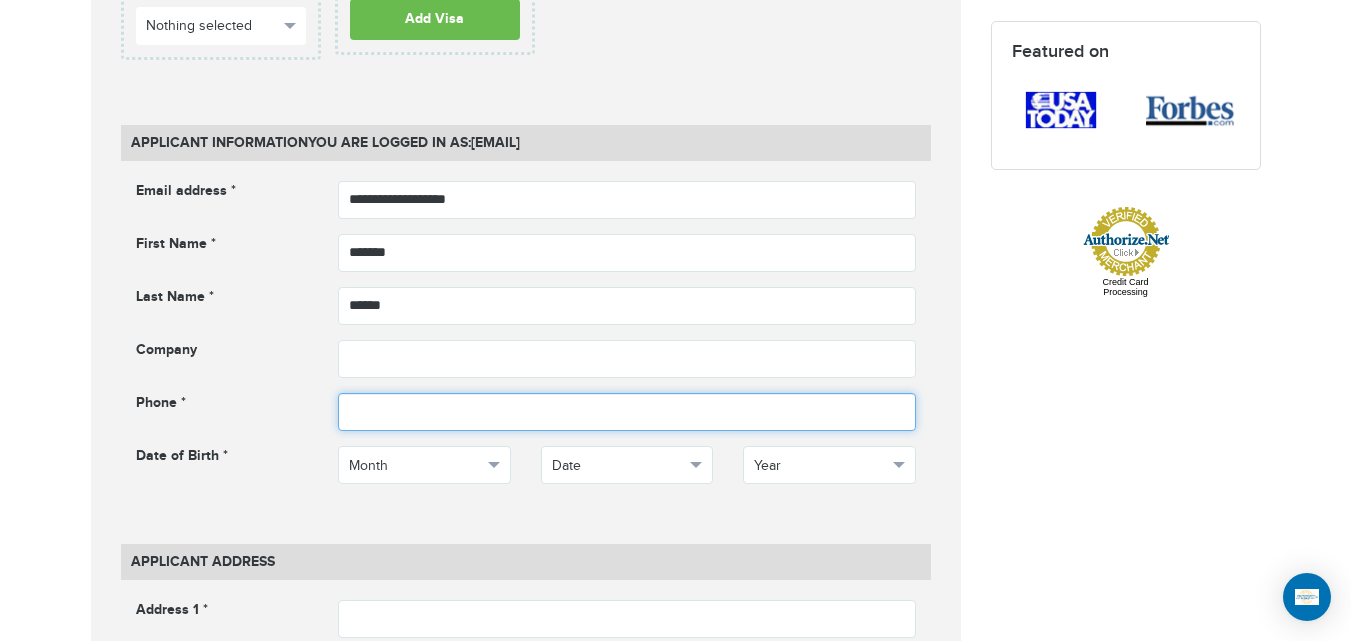 click at bounding box center (627, 412) 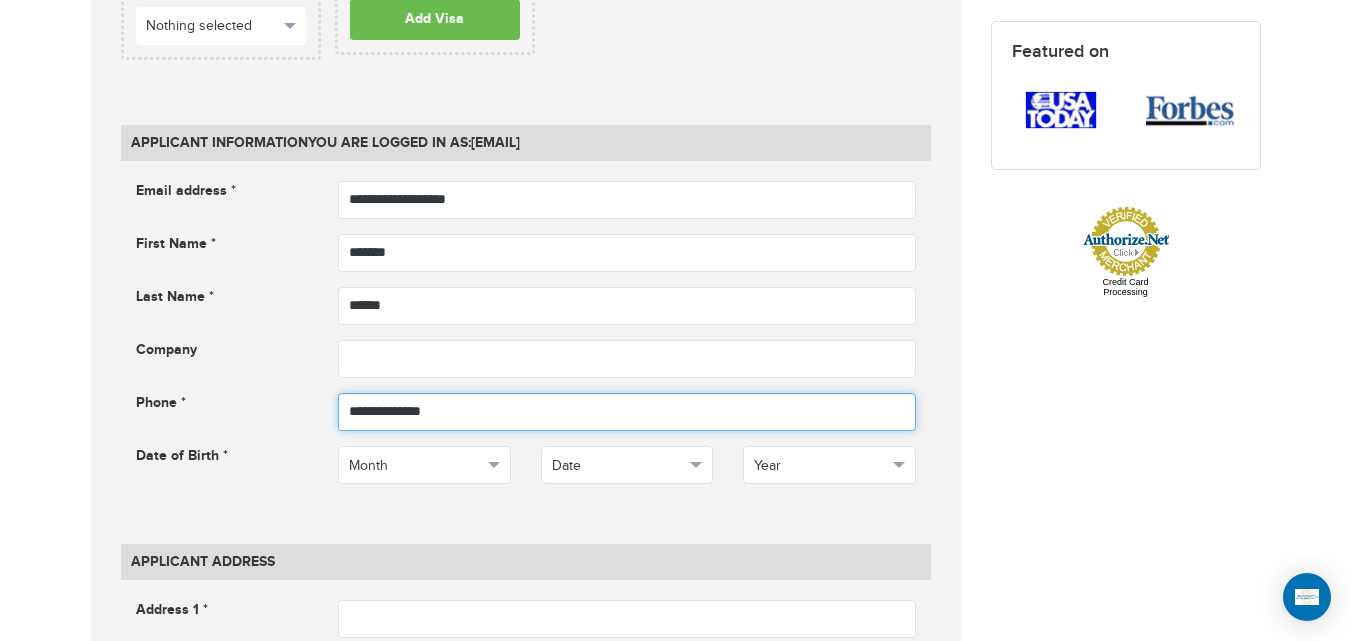 type on "**********" 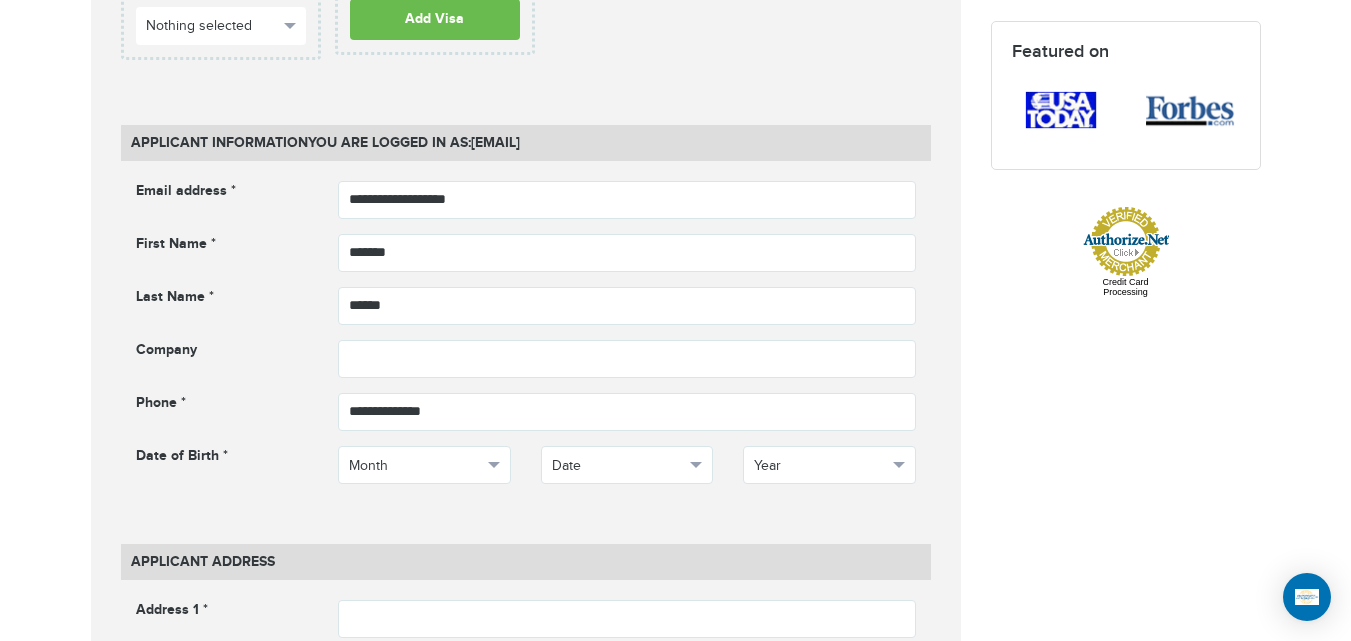 click on "[PHONE]
Passports & Visas.com
Hello, [NAME]
Passports
Passport Renewal
New Passport
Second Passport
Passport Name Change
Lost Passport
Child Passport
Travel Visas" at bounding box center [675, 662] 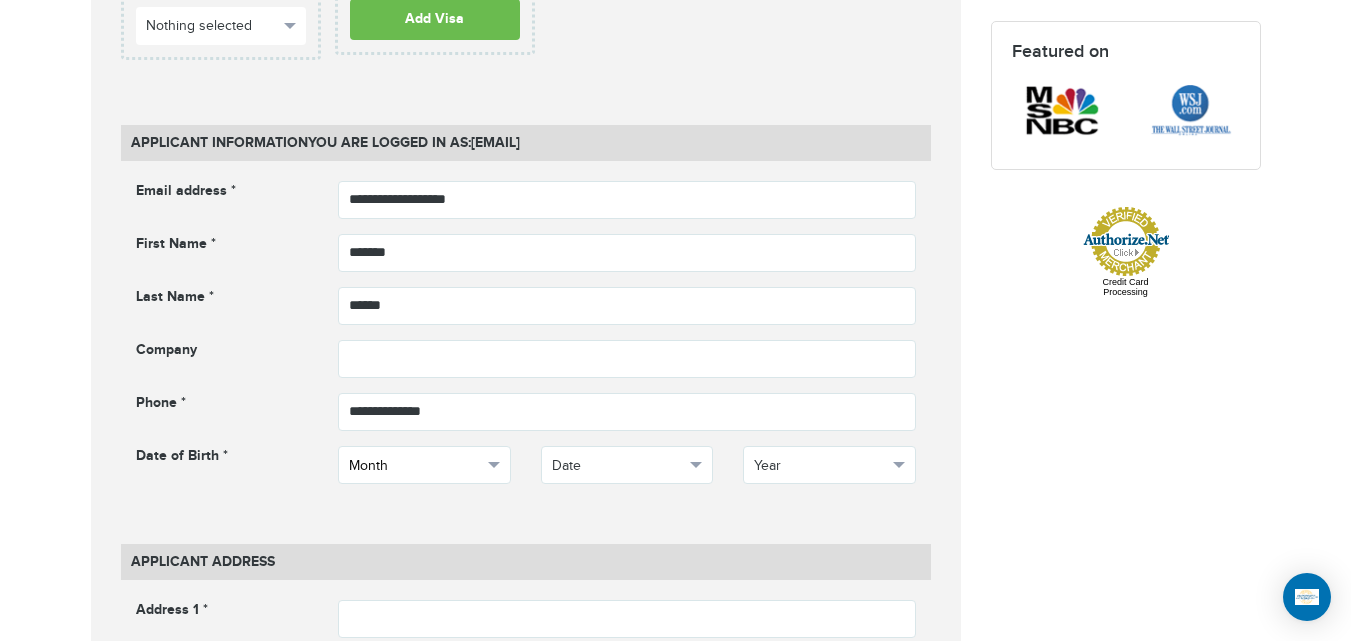 click on "Month" at bounding box center (424, 465) 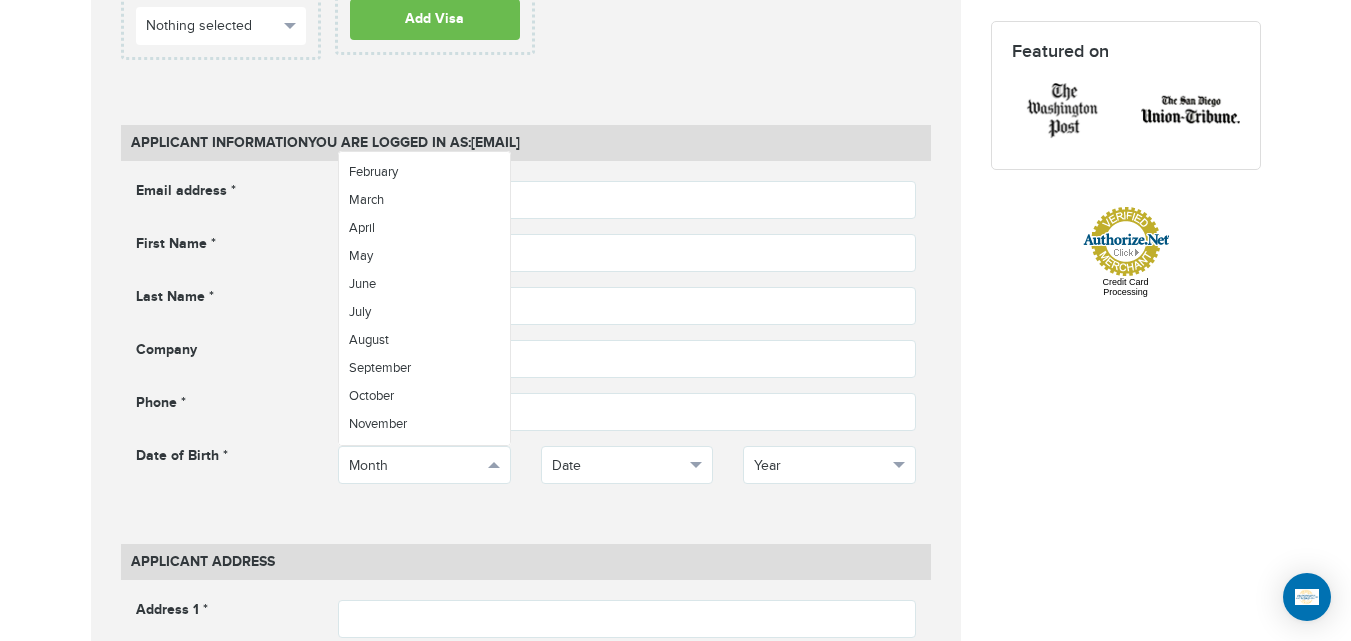 scroll, scrollTop: 0, scrollLeft: 0, axis: both 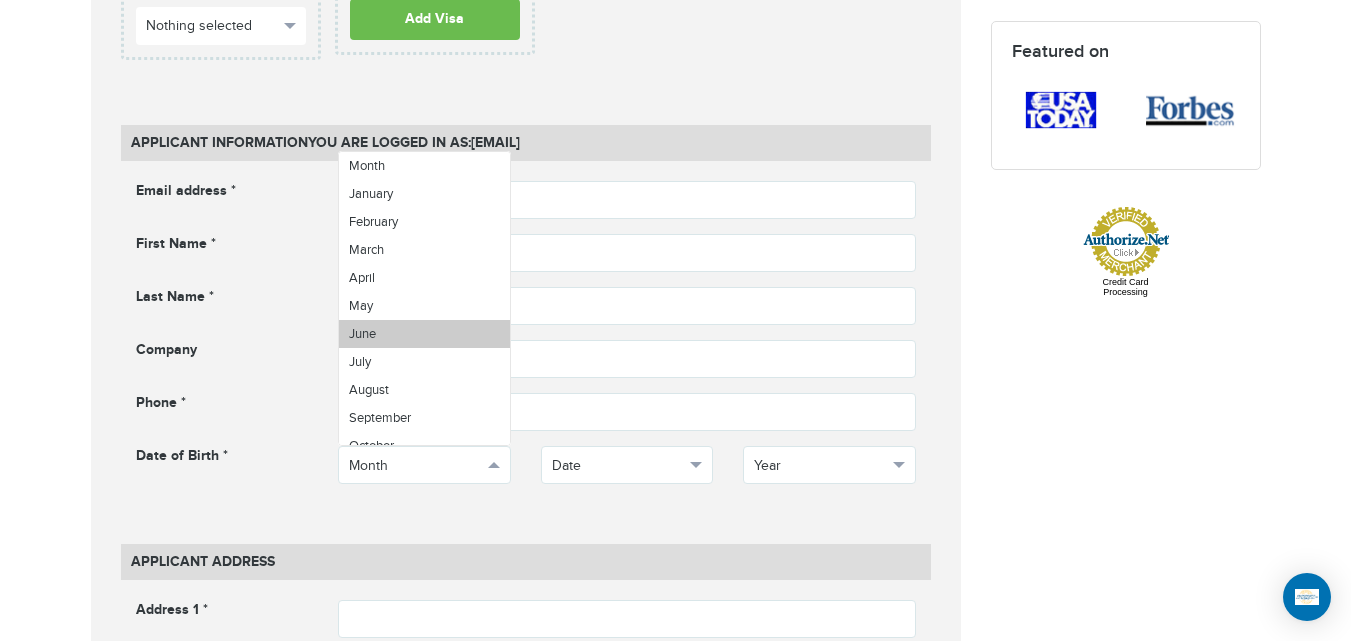 click on "June" at bounding box center (424, 334) 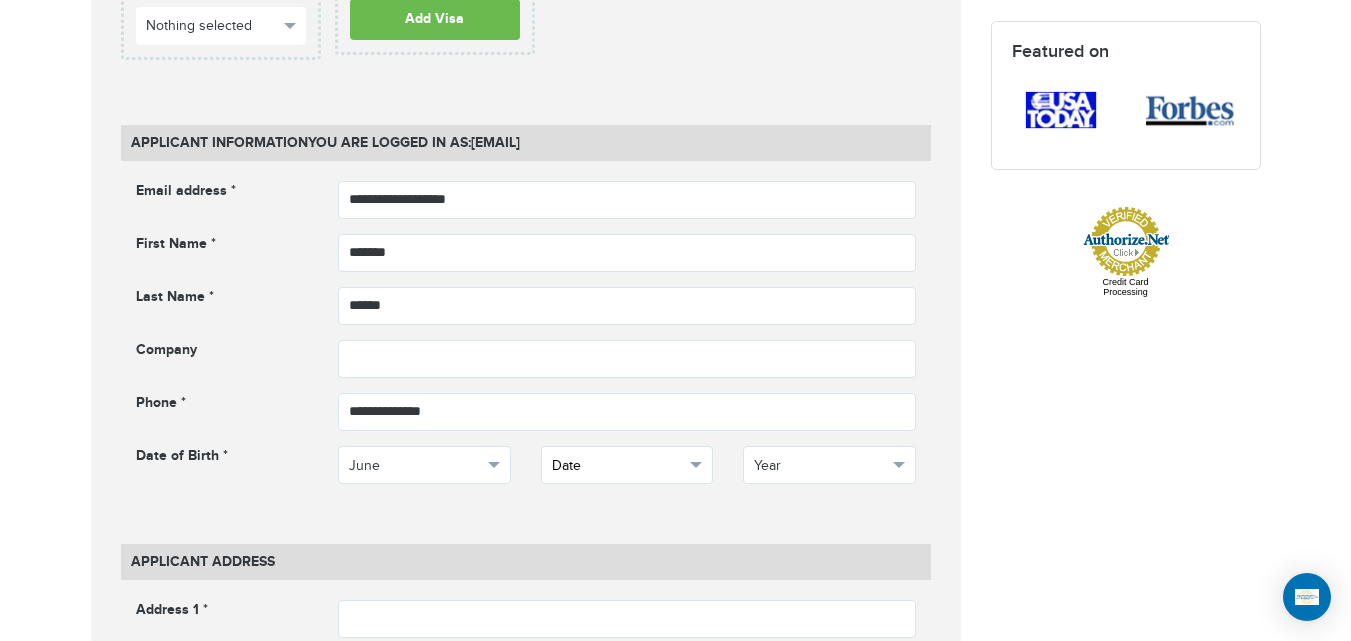 click on "Date" at bounding box center [627, 465] 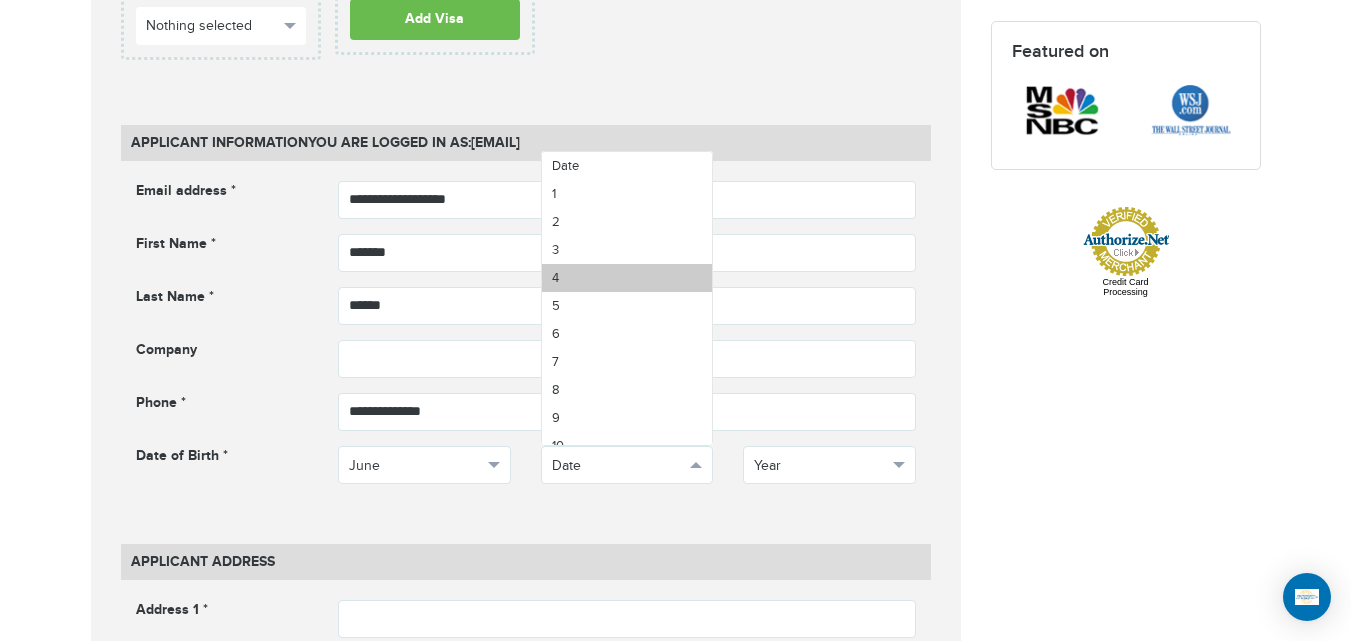 click on "4" at bounding box center (627, 278) 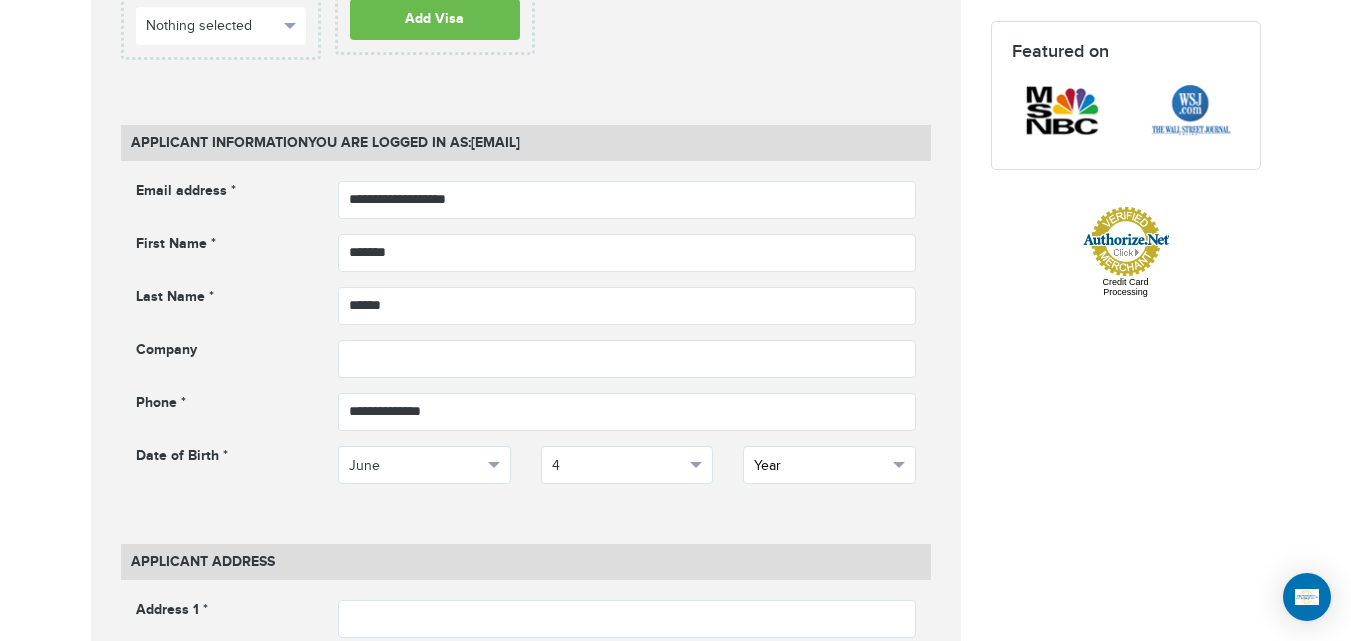 click on "Year" at bounding box center [820, 466] 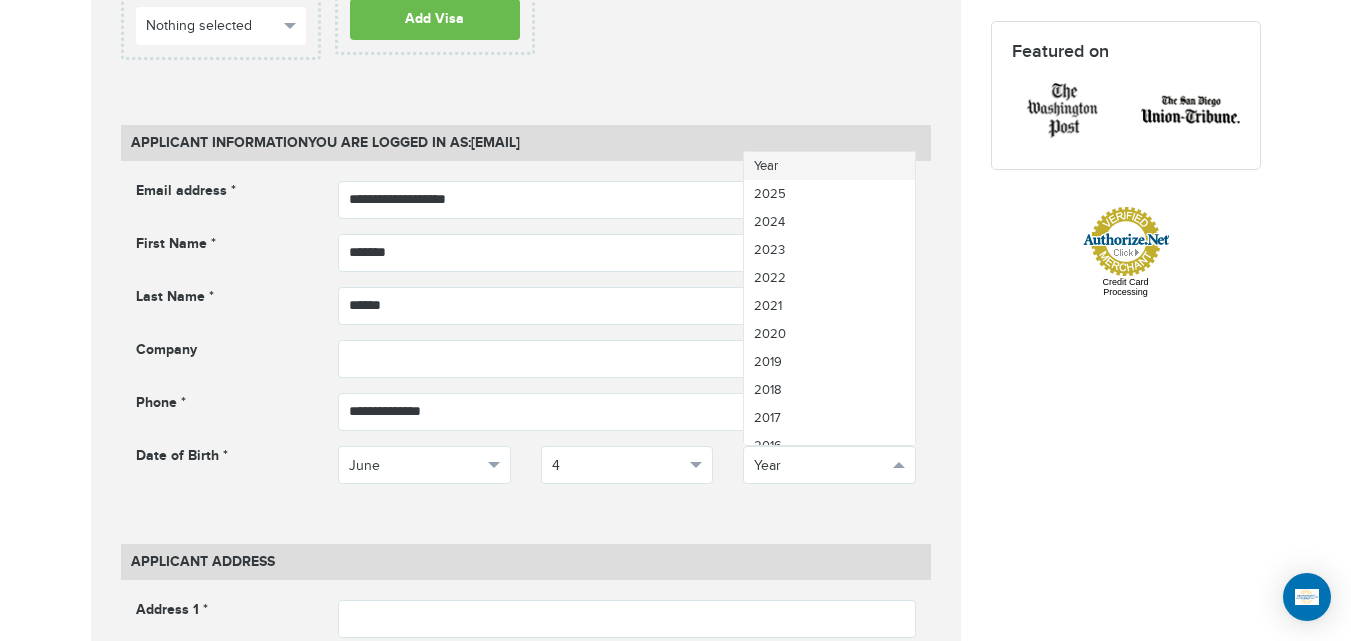 scroll, scrollTop: 85, scrollLeft: 0, axis: vertical 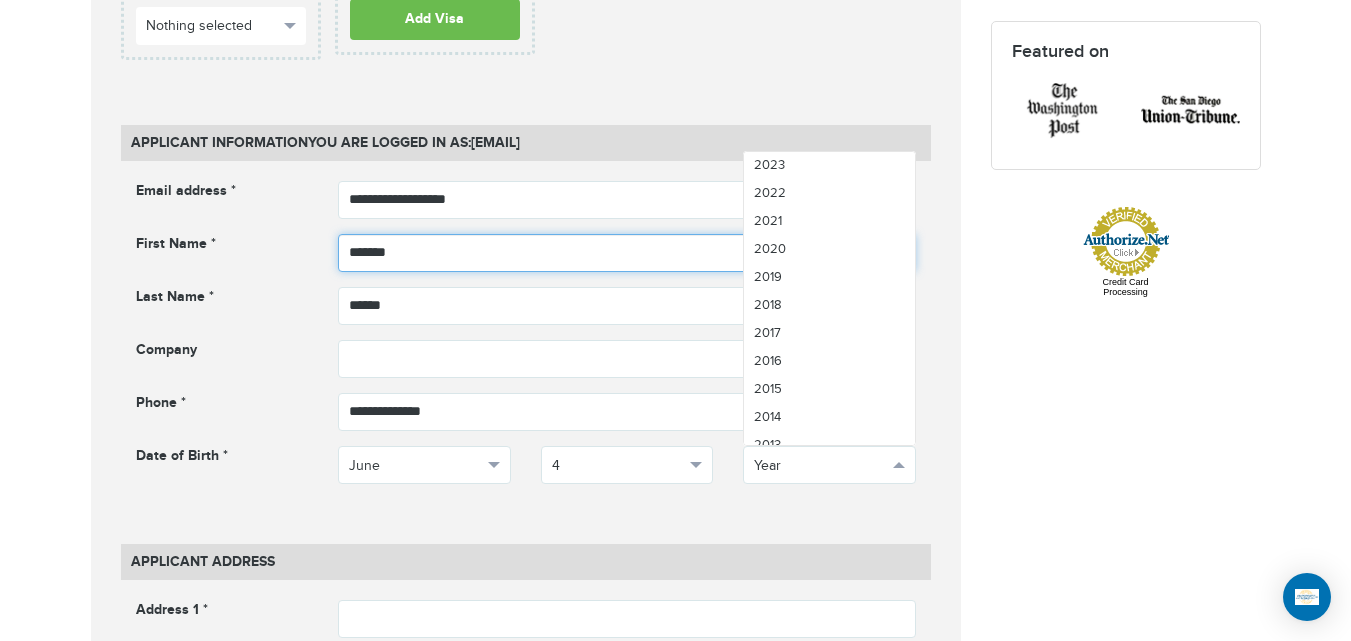 click on "*******" at bounding box center (627, 253) 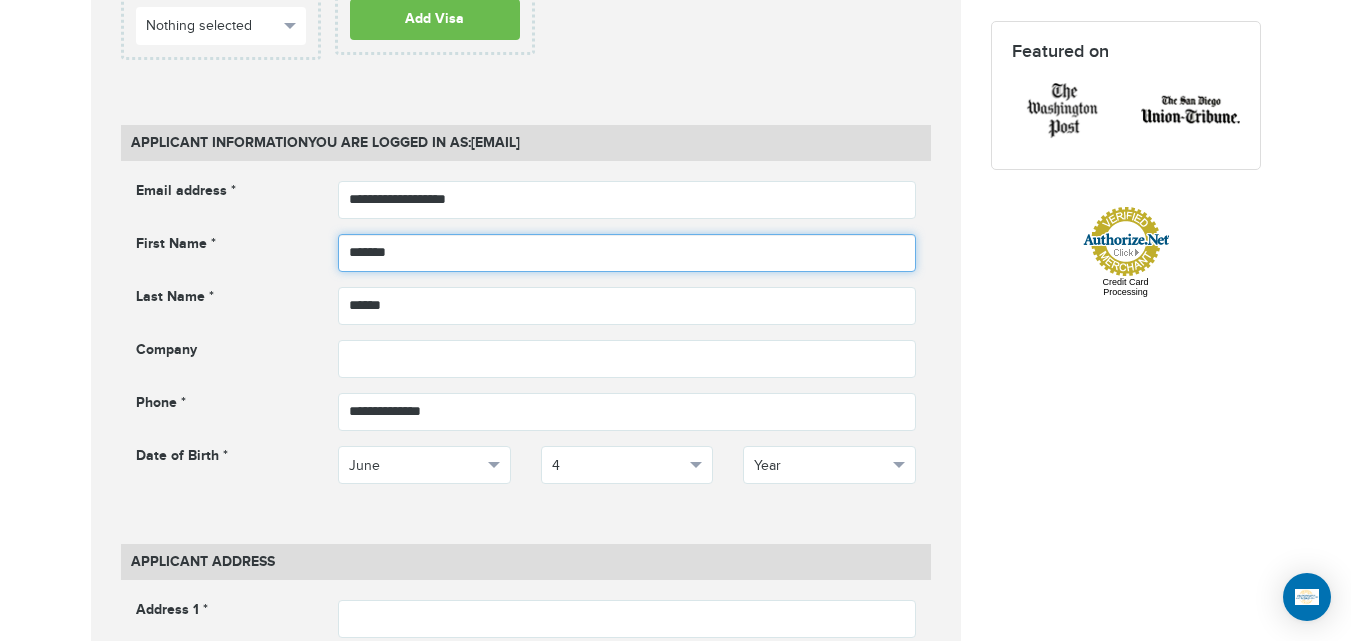 click on "*******" at bounding box center [627, 253] 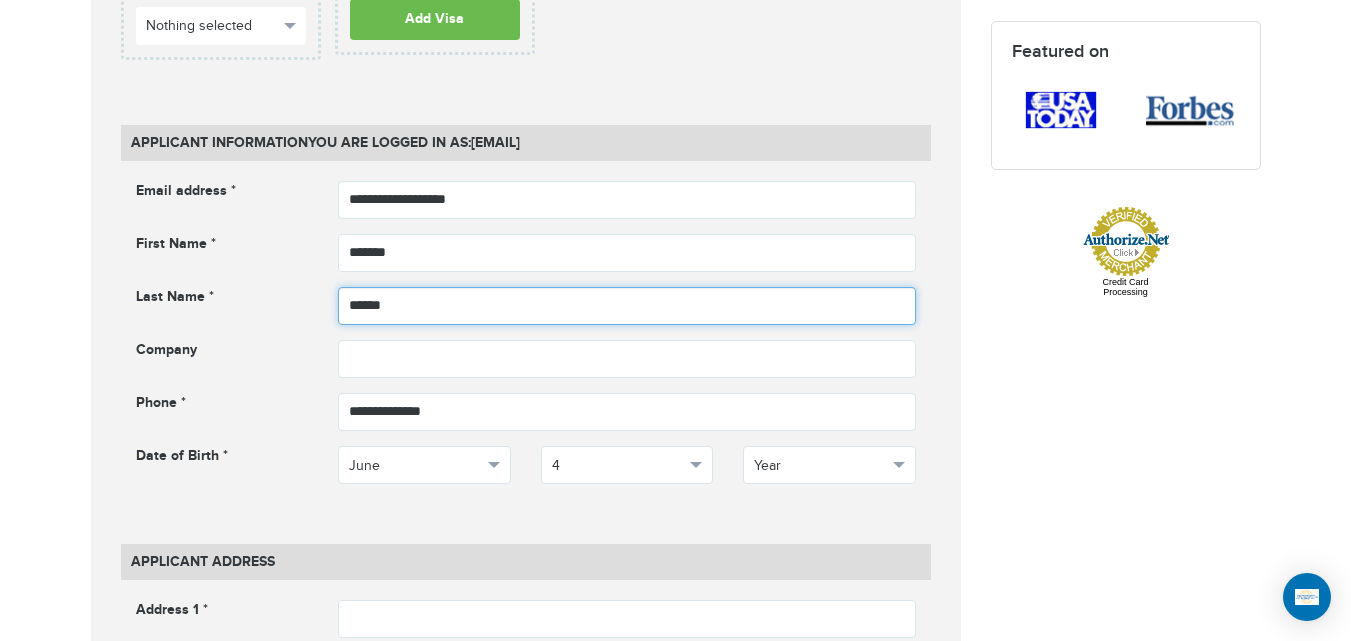 click on "******" at bounding box center (627, 306) 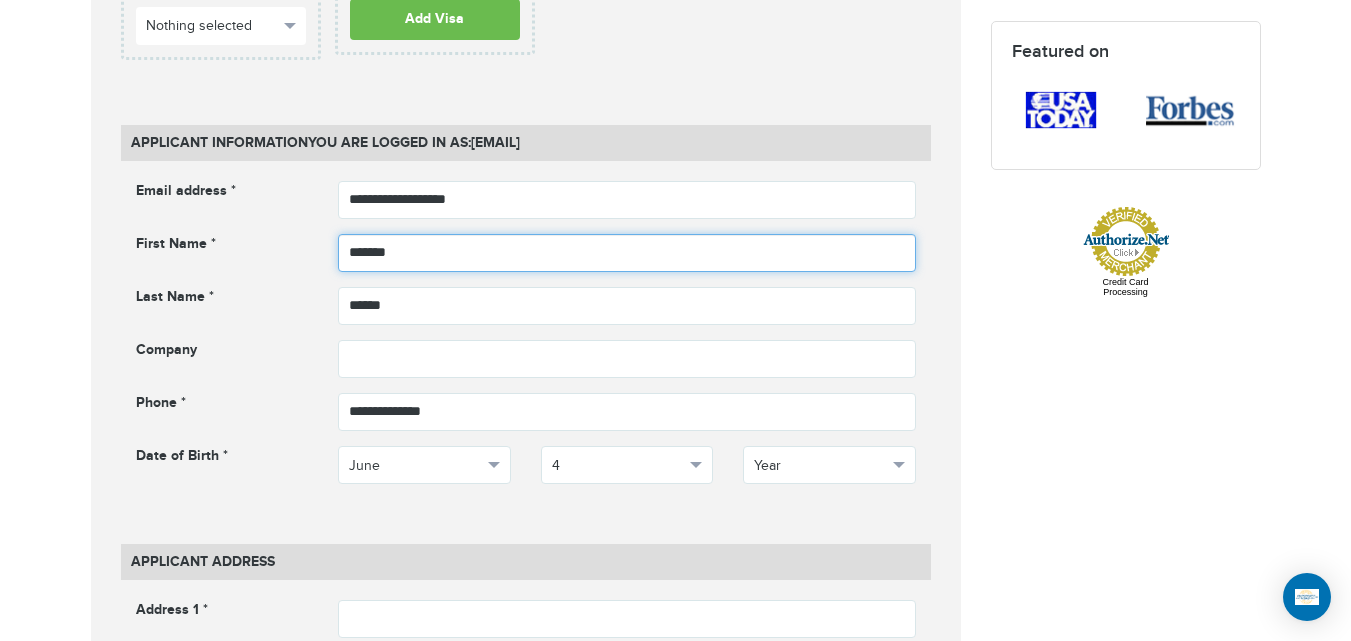 click on "*******" at bounding box center [627, 253] 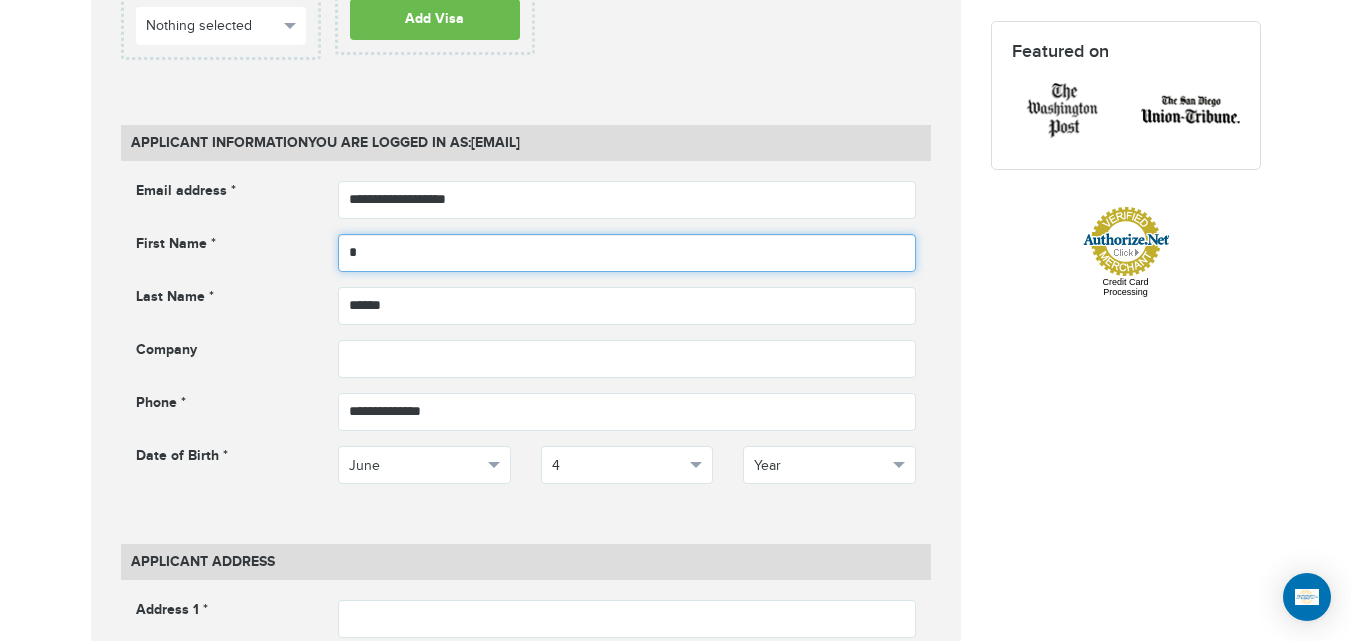 type on "*" 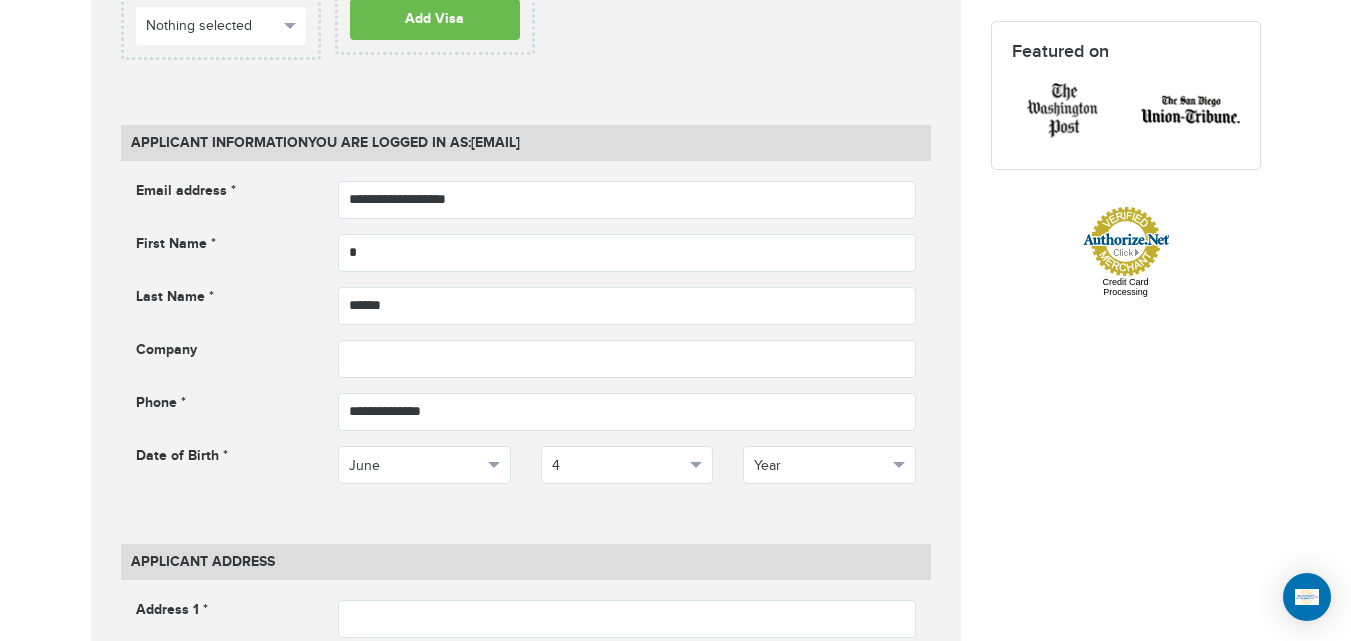 click on "**********" at bounding box center [526, 347] 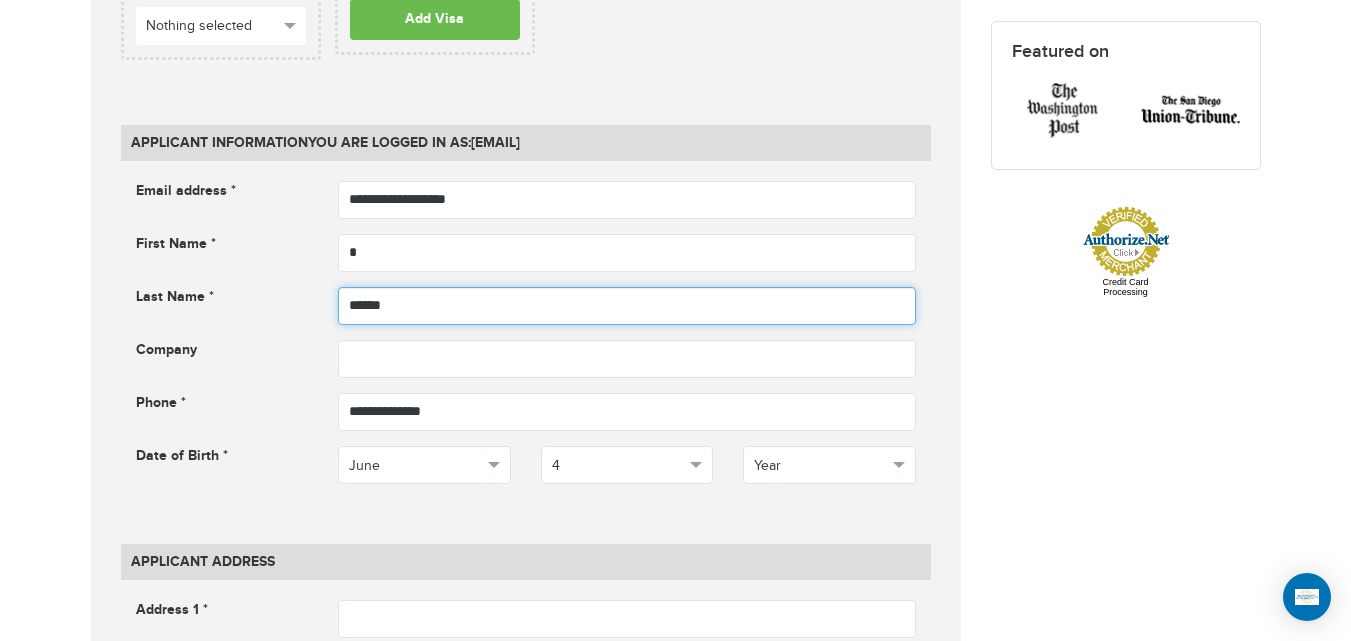 click on "******" at bounding box center (627, 306) 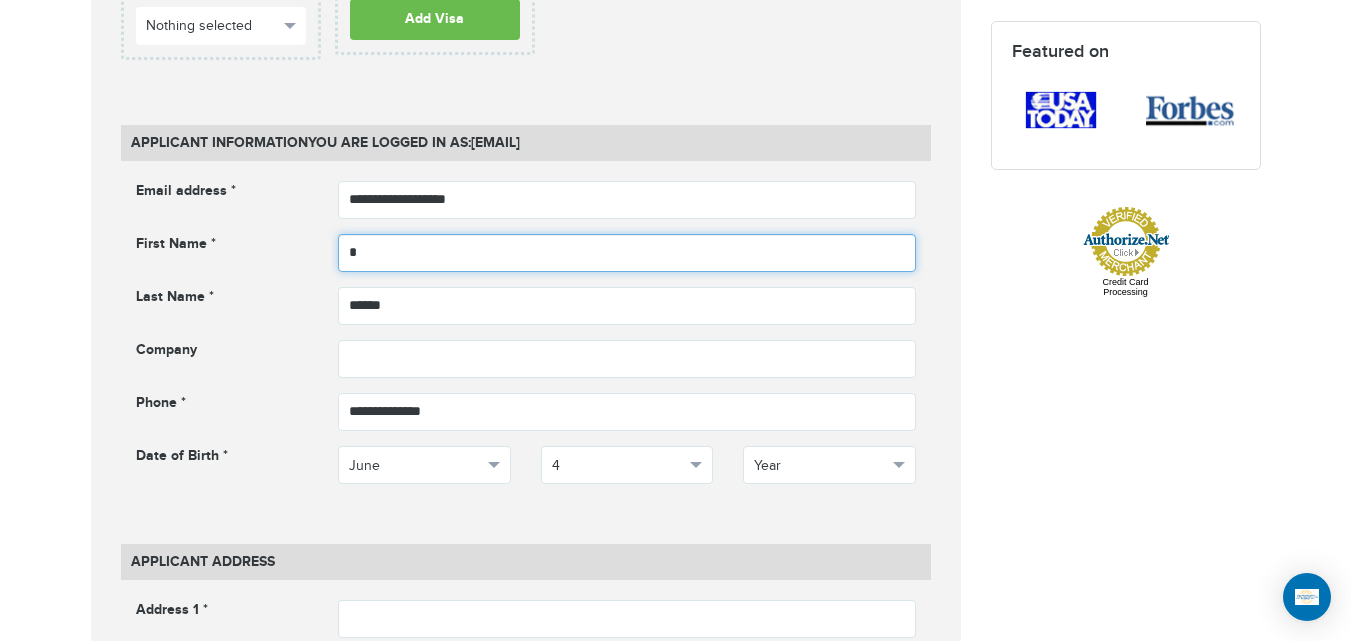 click on "*" at bounding box center (627, 253) 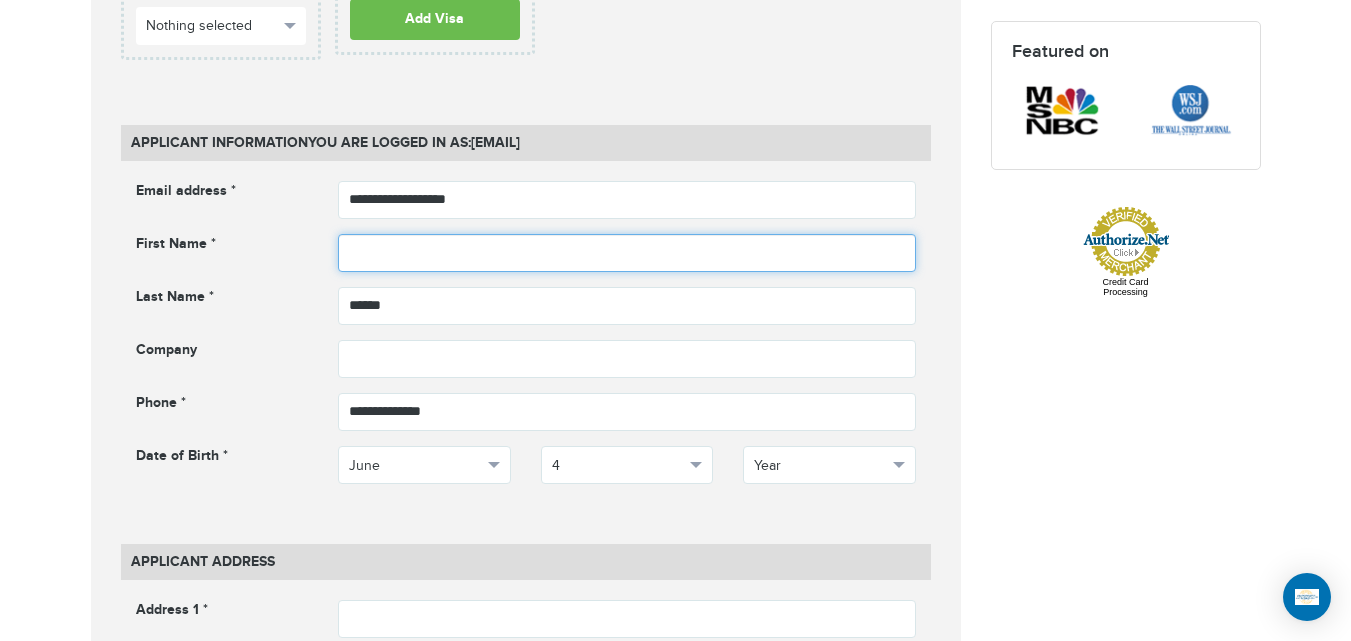 click at bounding box center [627, 253] 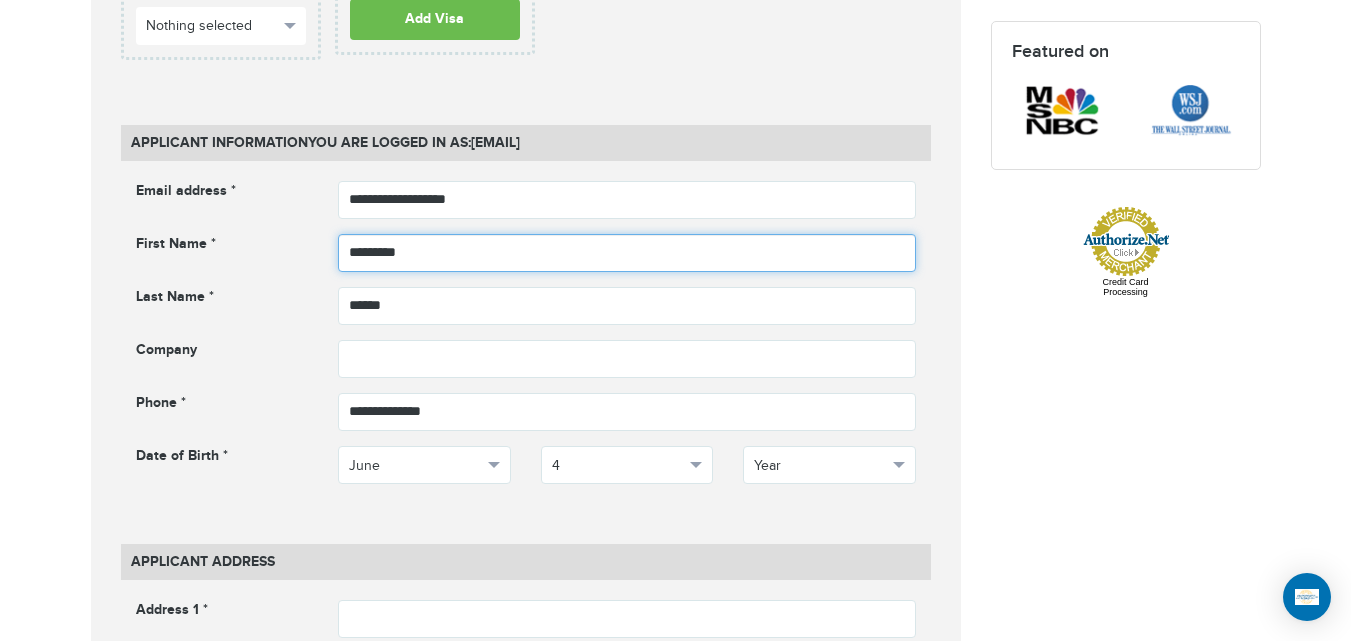 type on "*********" 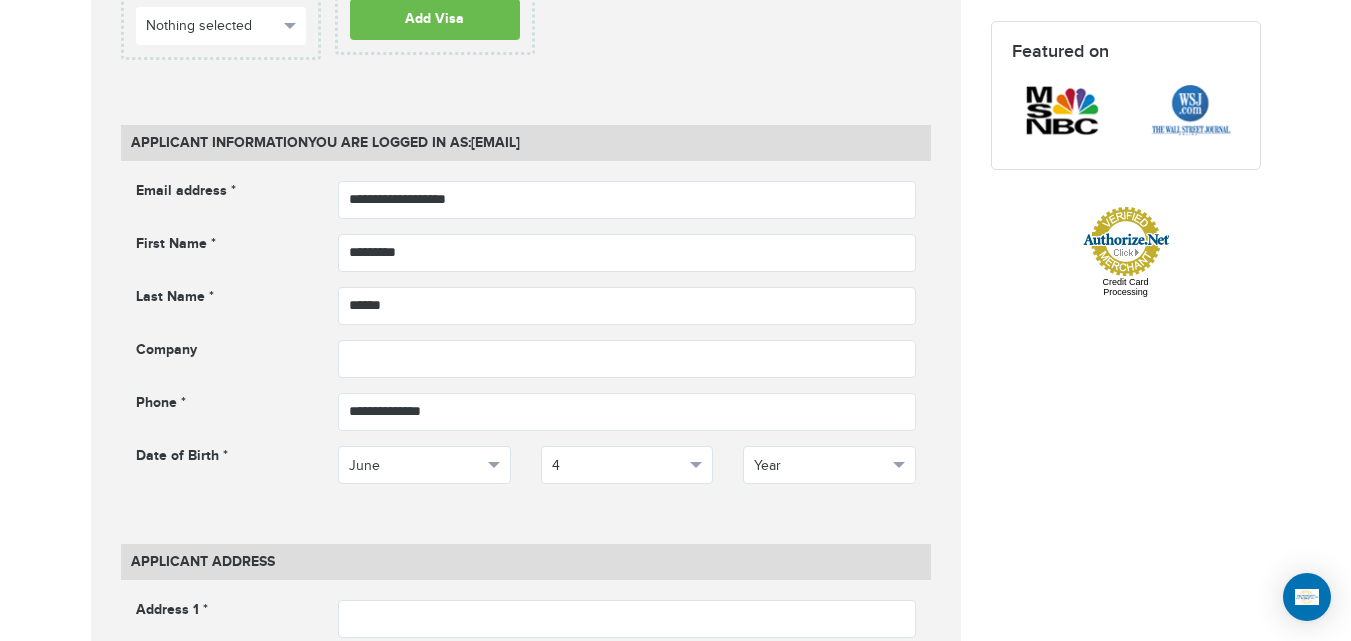 click on "[PHONE]
Passports & Visas.com
Hello, [NAME]
Passports
Passport Renewal
New Passport
Second Passport
Passport Name Change
Lost Passport
Child Passport
Travel Visas" at bounding box center (675, 662) 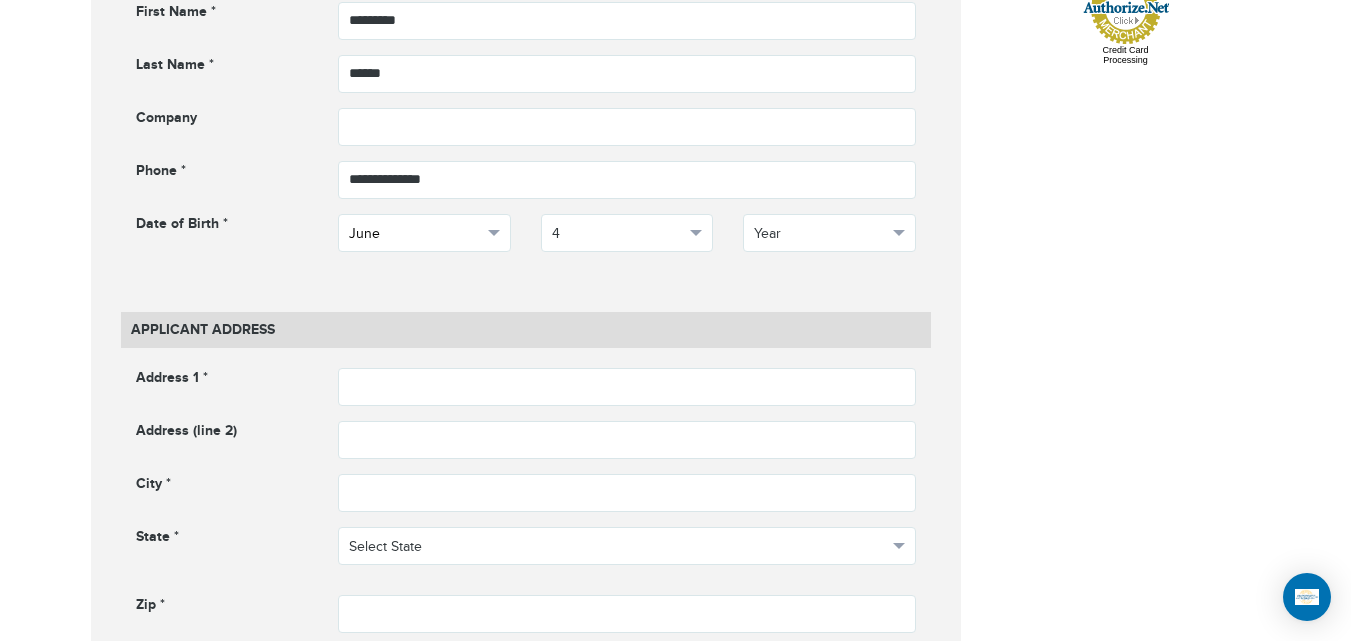 click on "June" at bounding box center (424, 233) 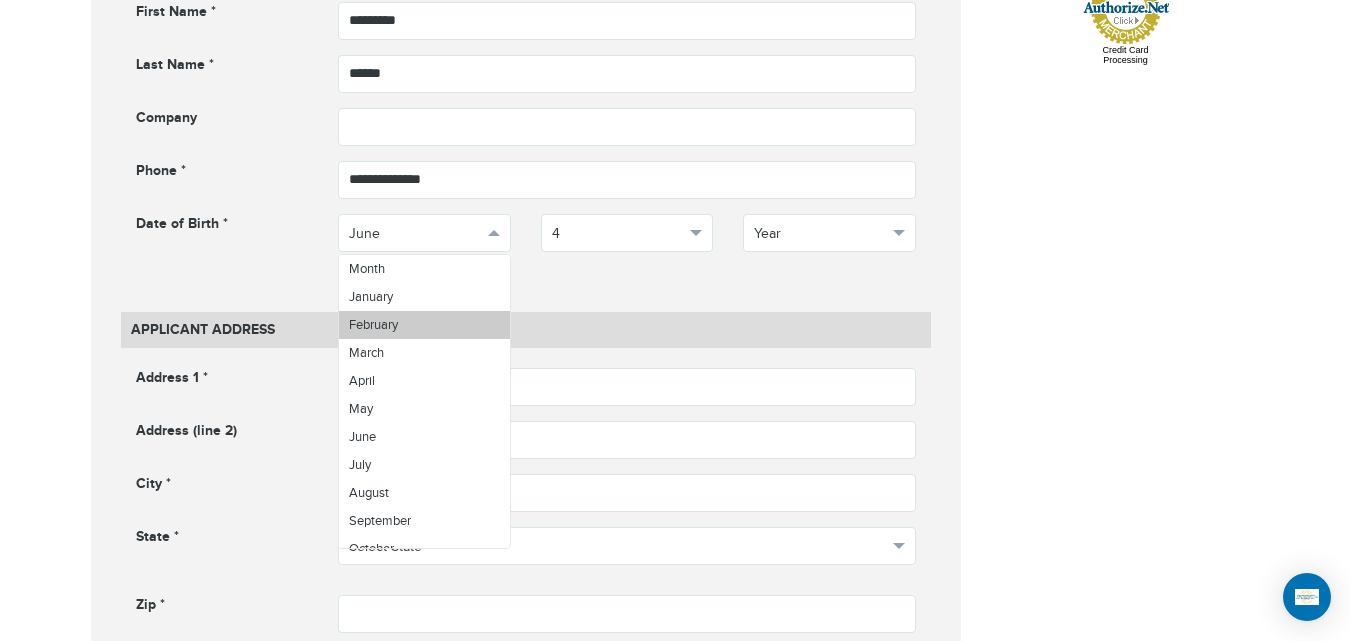 click on "February" at bounding box center [424, 325] 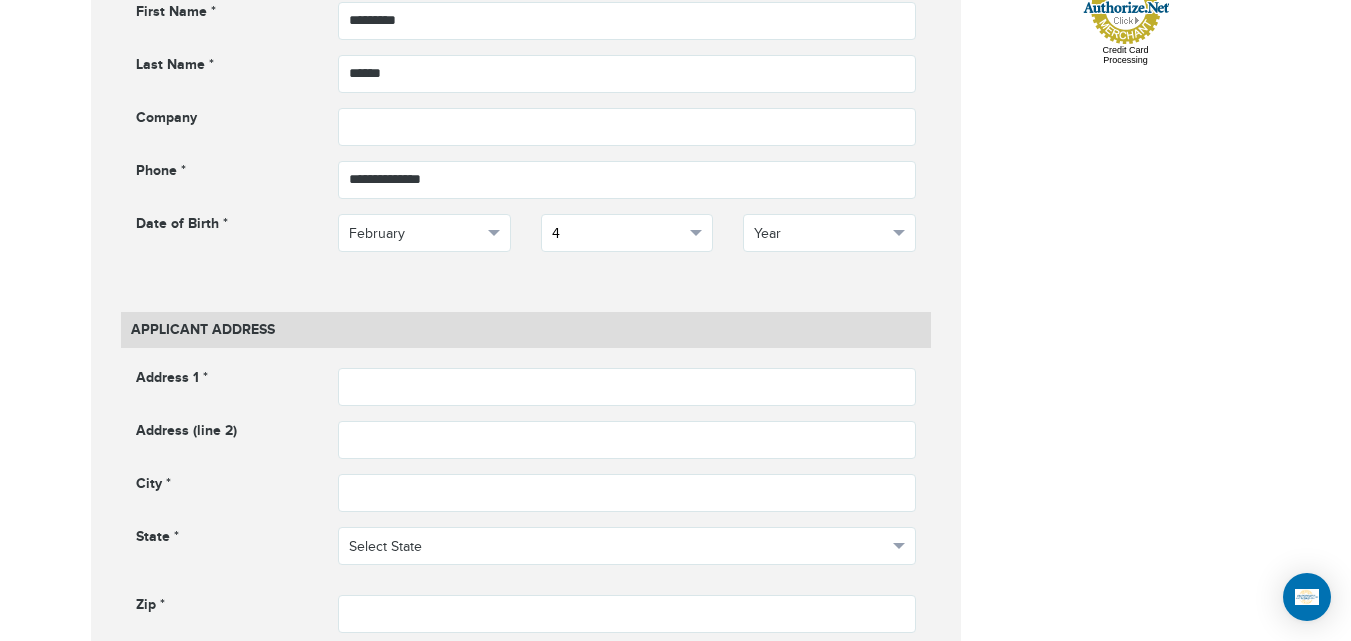 click on "4" at bounding box center [618, 234] 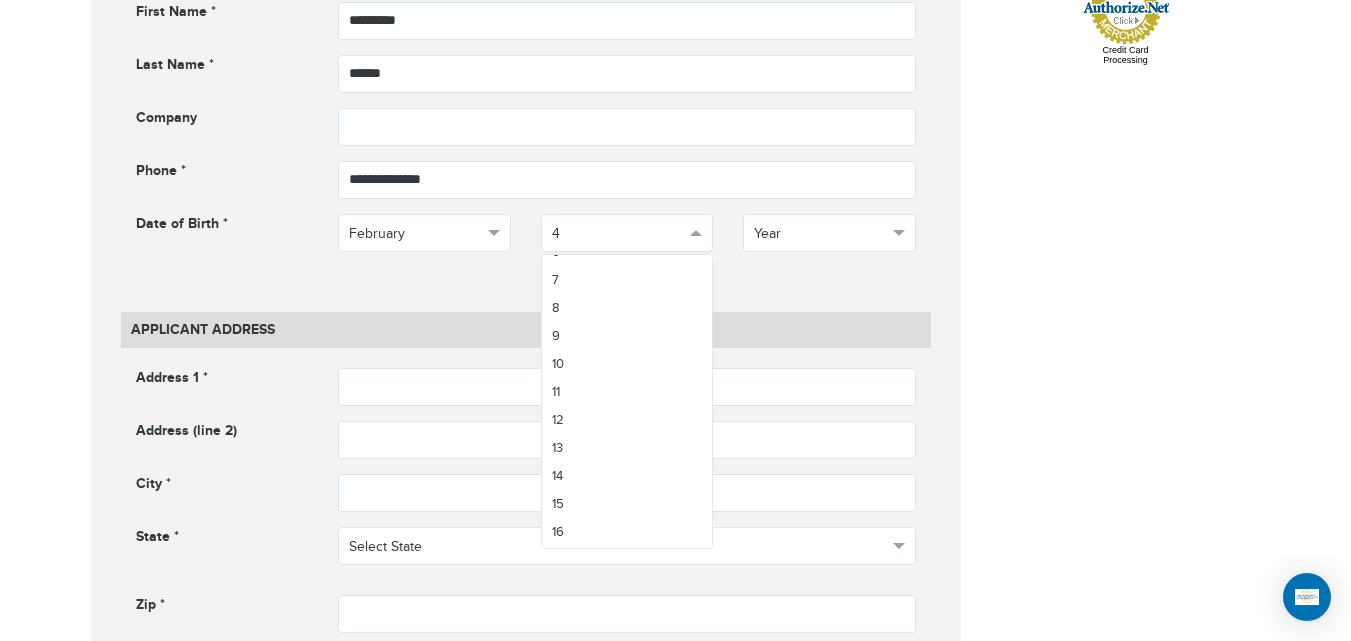 scroll, scrollTop: 199, scrollLeft: 0, axis: vertical 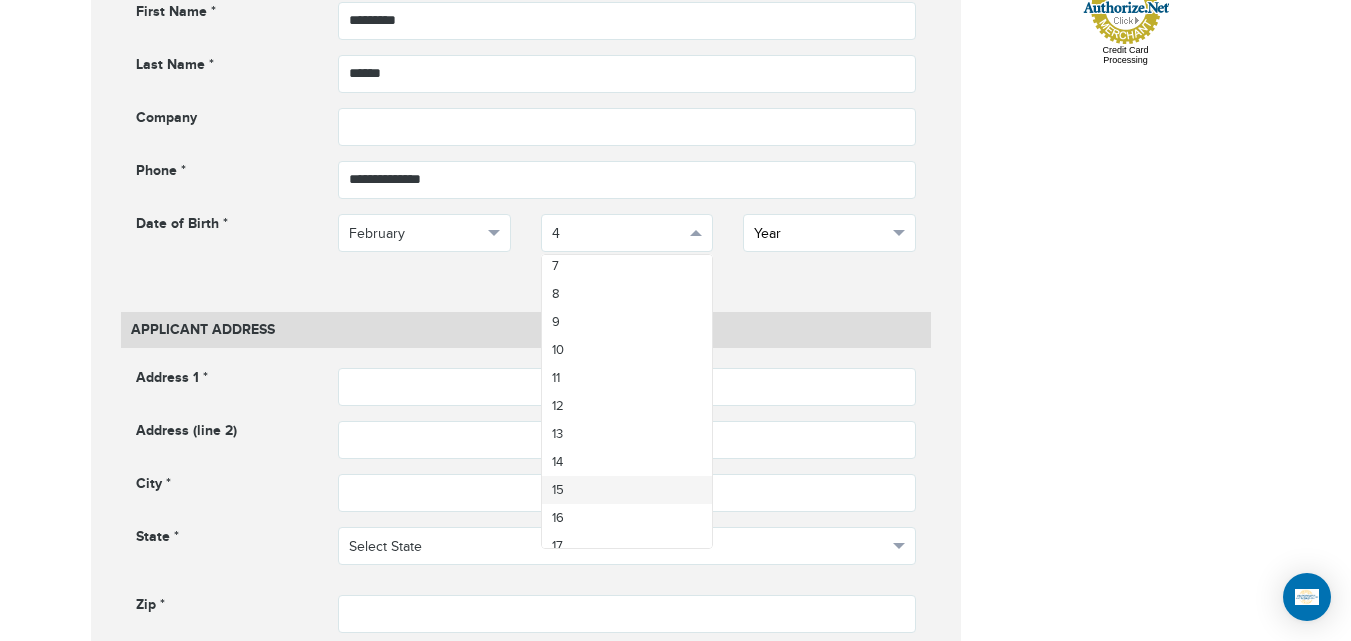 drag, startPoint x: 600, startPoint y: 498, endPoint x: 796, endPoint y: 249, distance: 316.8864 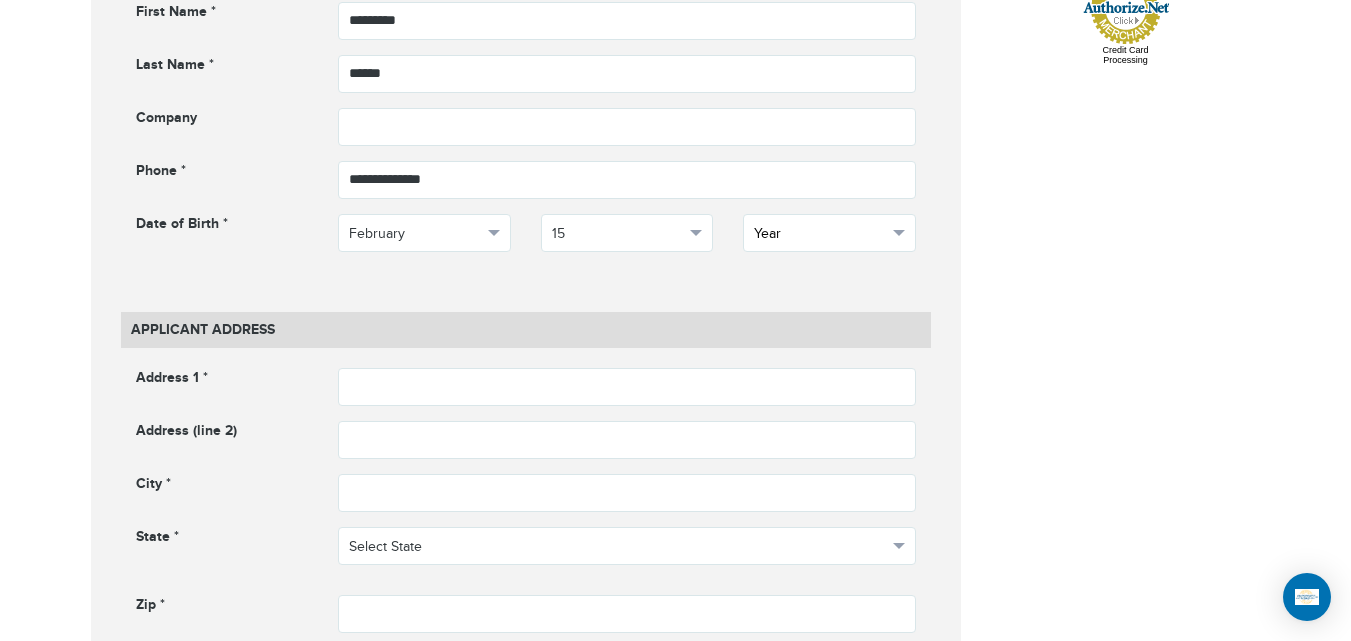 click on "Year" at bounding box center [820, 234] 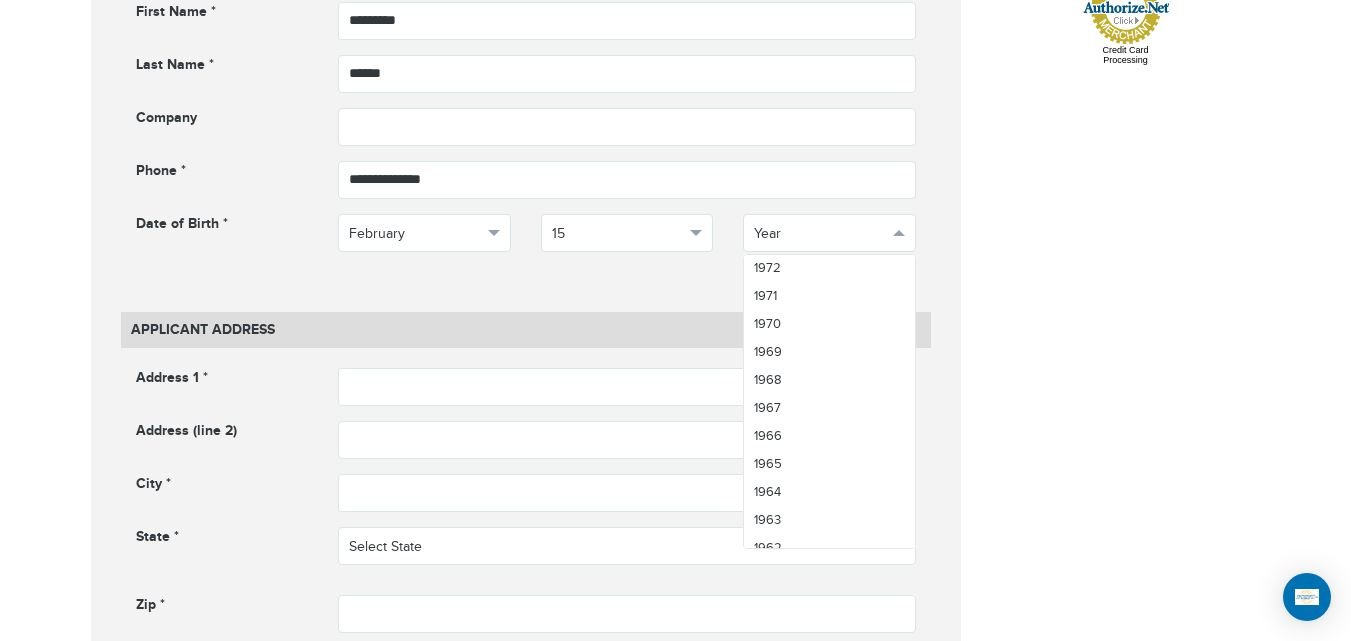 scroll, scrollTop: 1608, scrollLeft: 0, axis: vertical 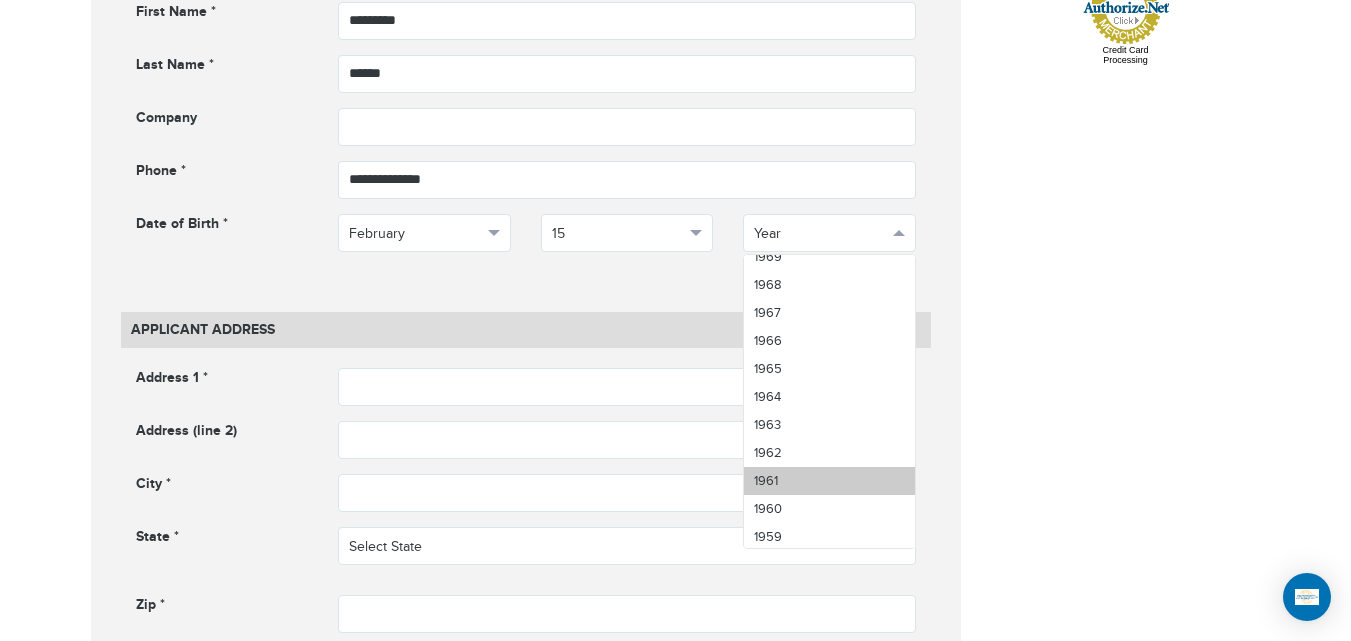 click on "1961" at bounding box center (829, 481) 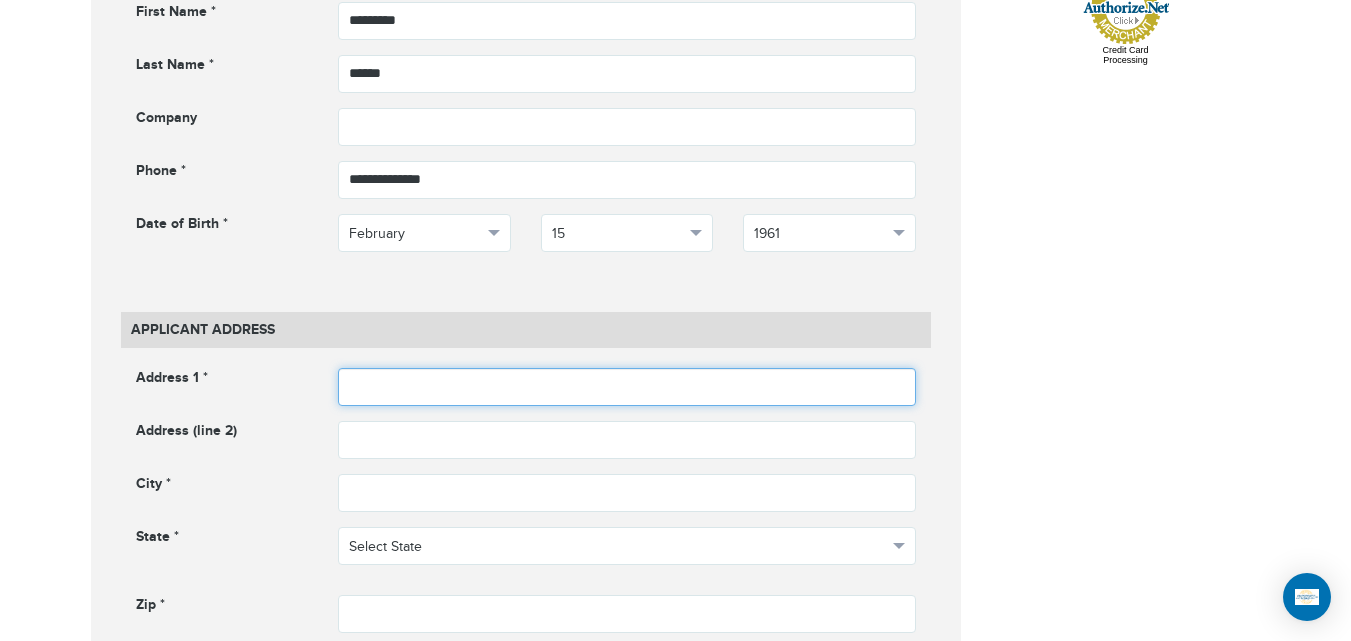 click at bounding box center [627, 387] 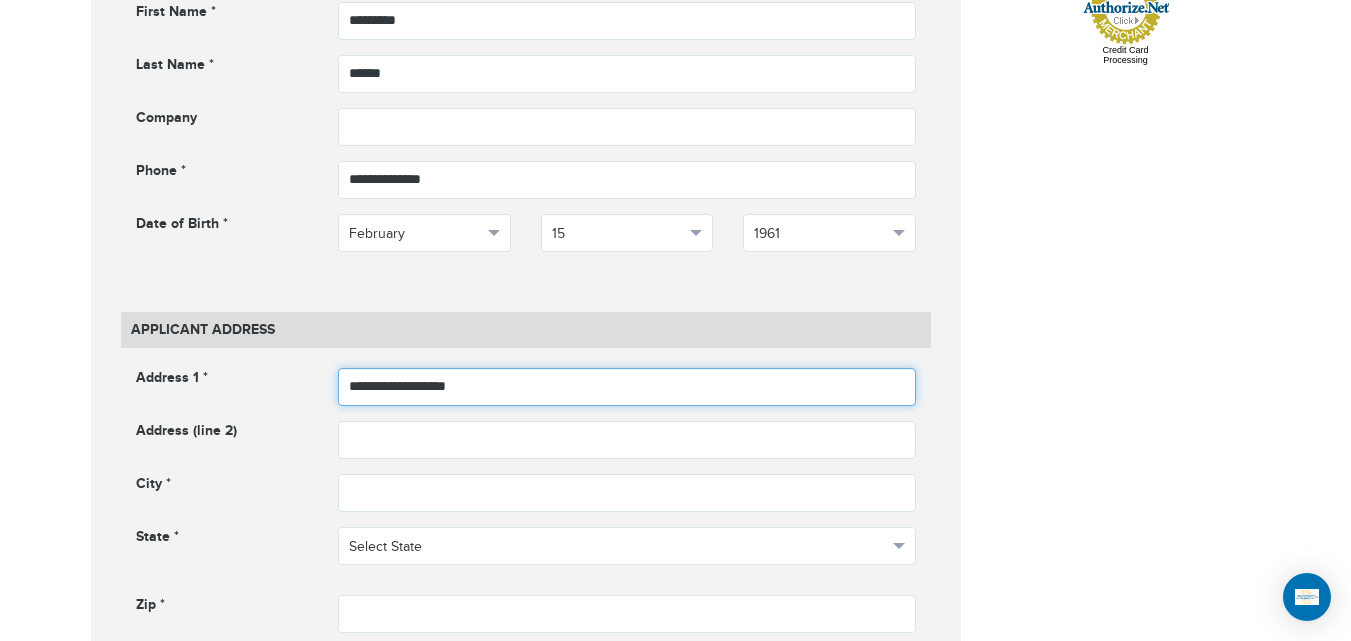 type on "**********" 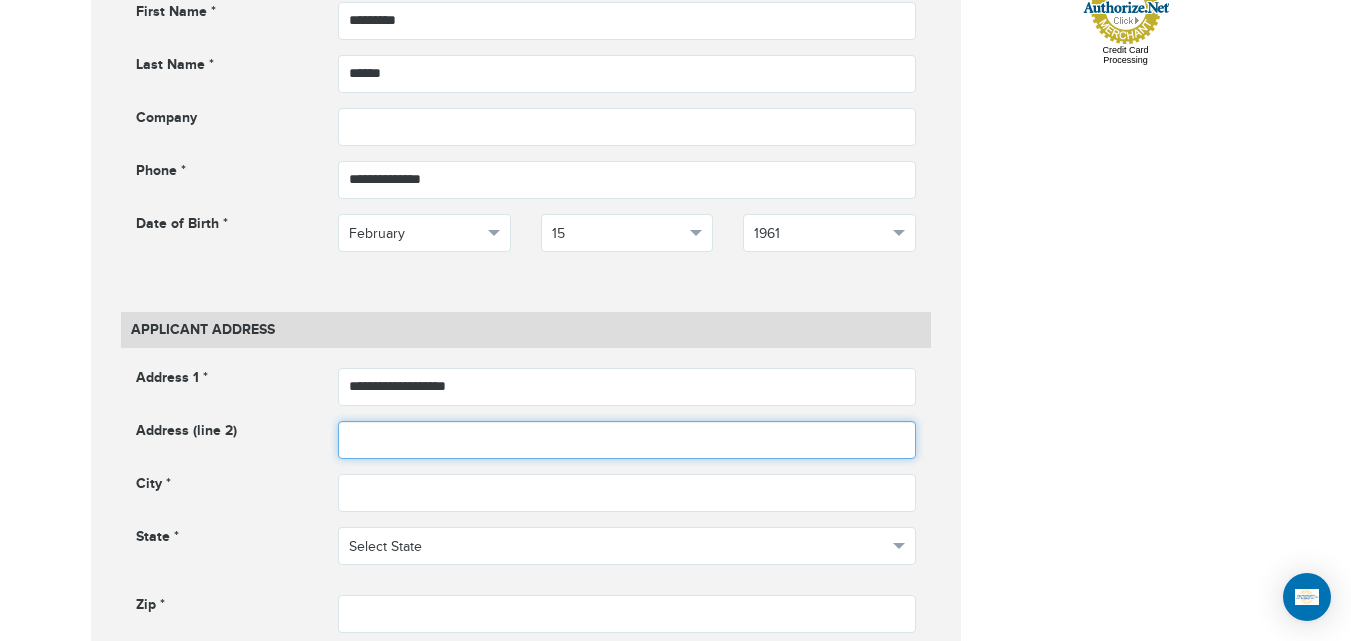 click at bounding box center [627, 440] 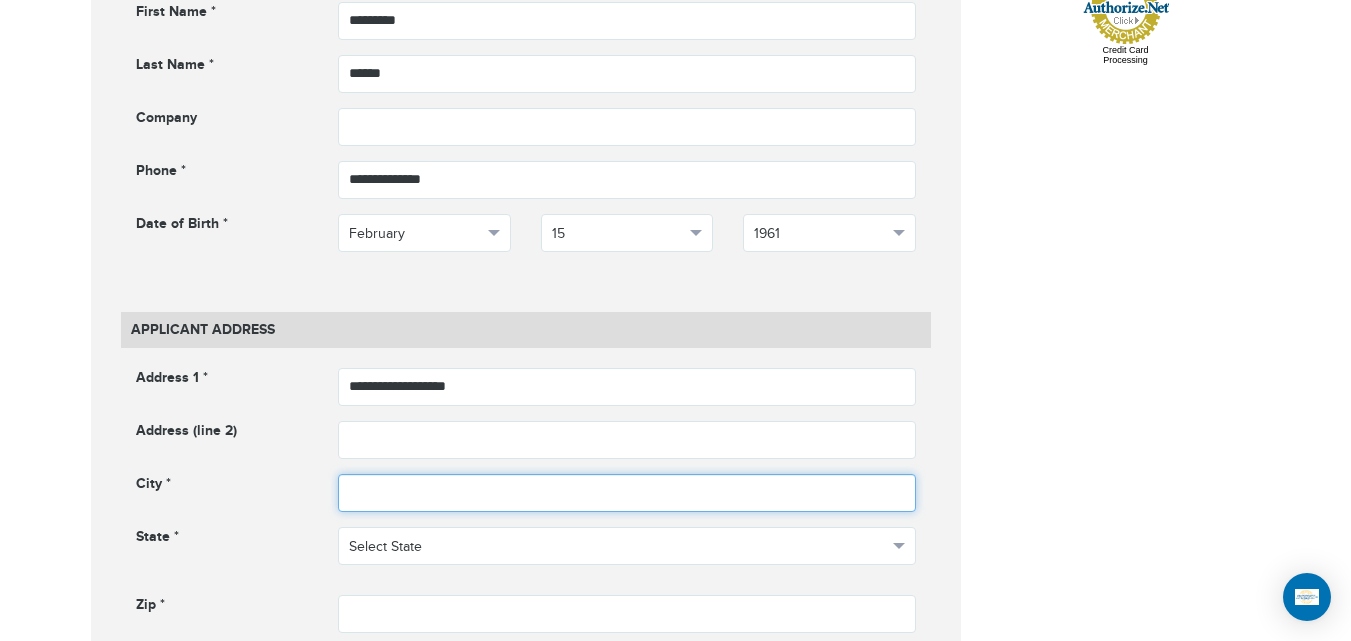 click at bounding box center [627, 493] 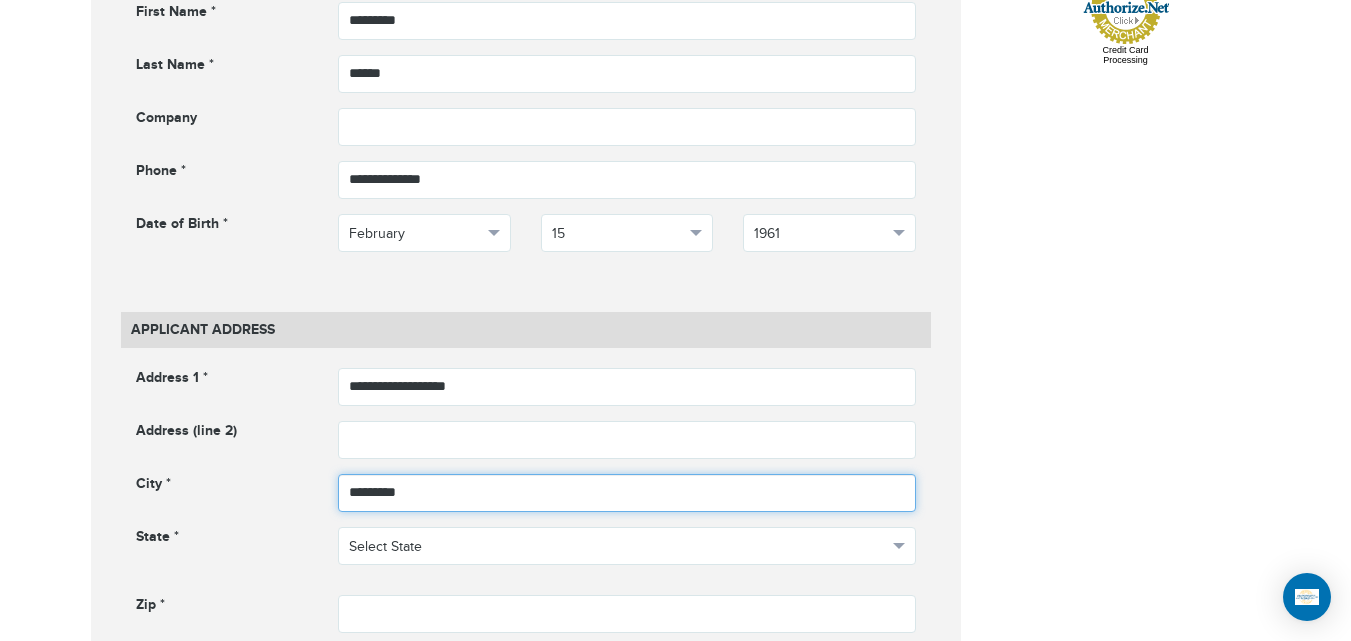 type on "*********" 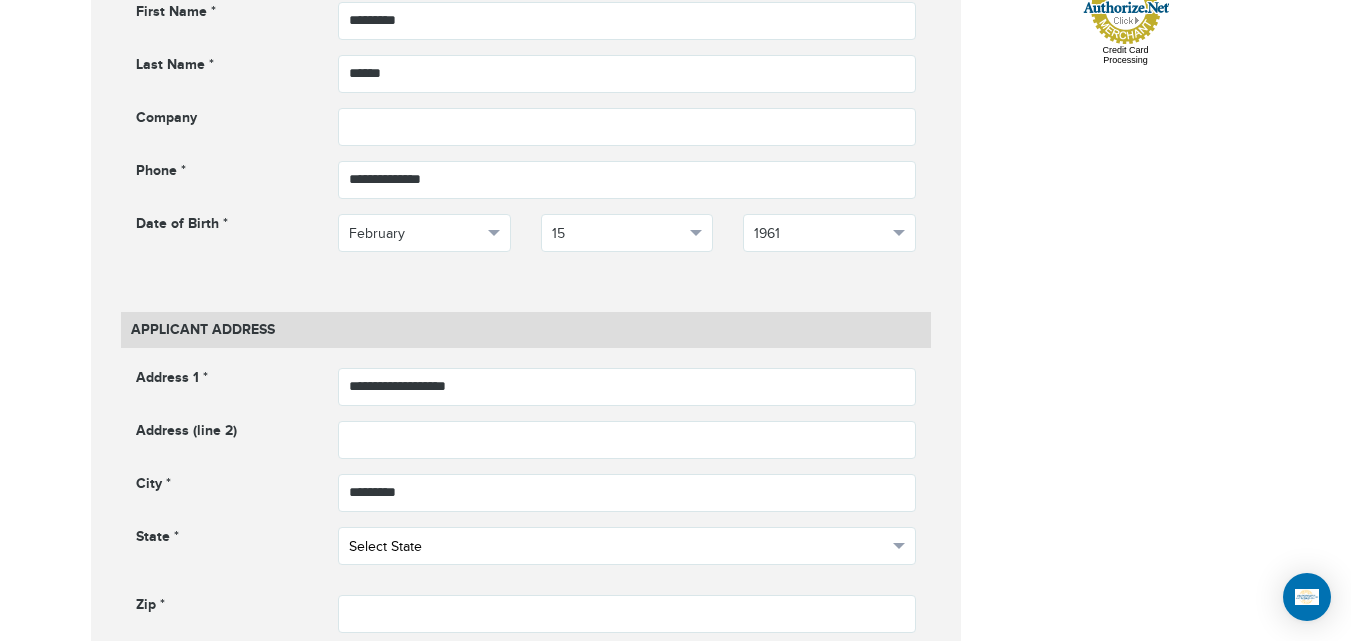 click on "Select State" at bounding box center (627, 546) 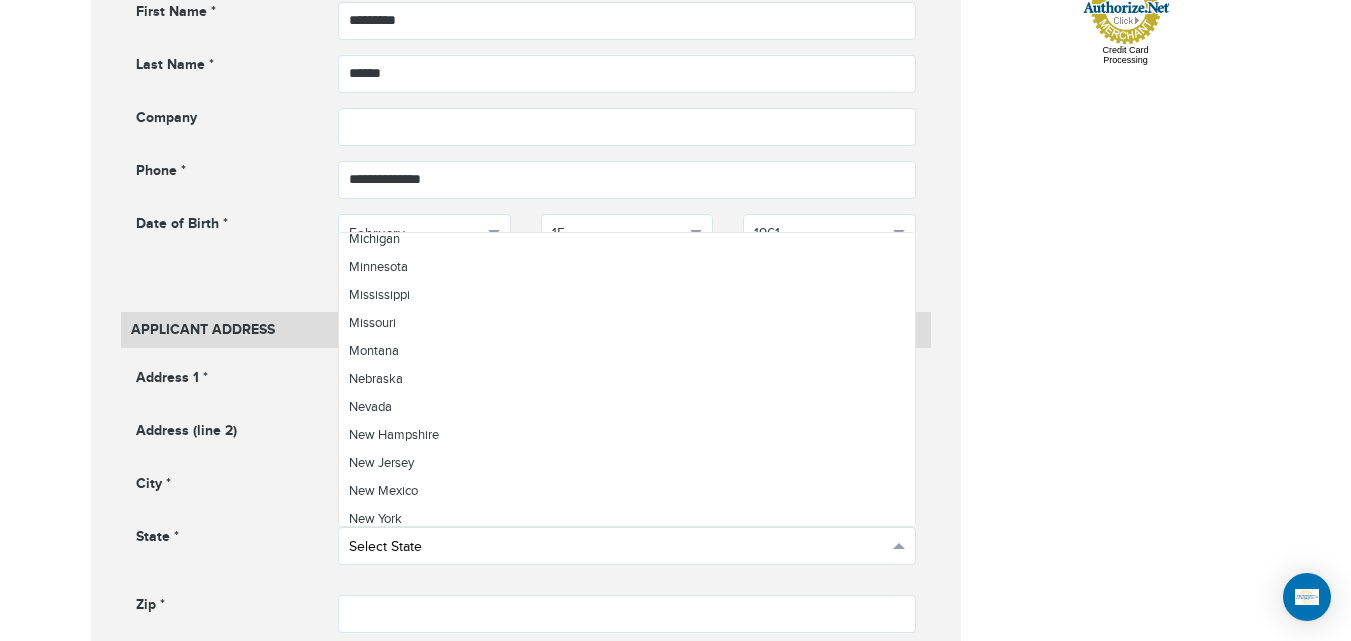 scroll, scrollTop: 1184, scrollLeft: 0, axis: vertical 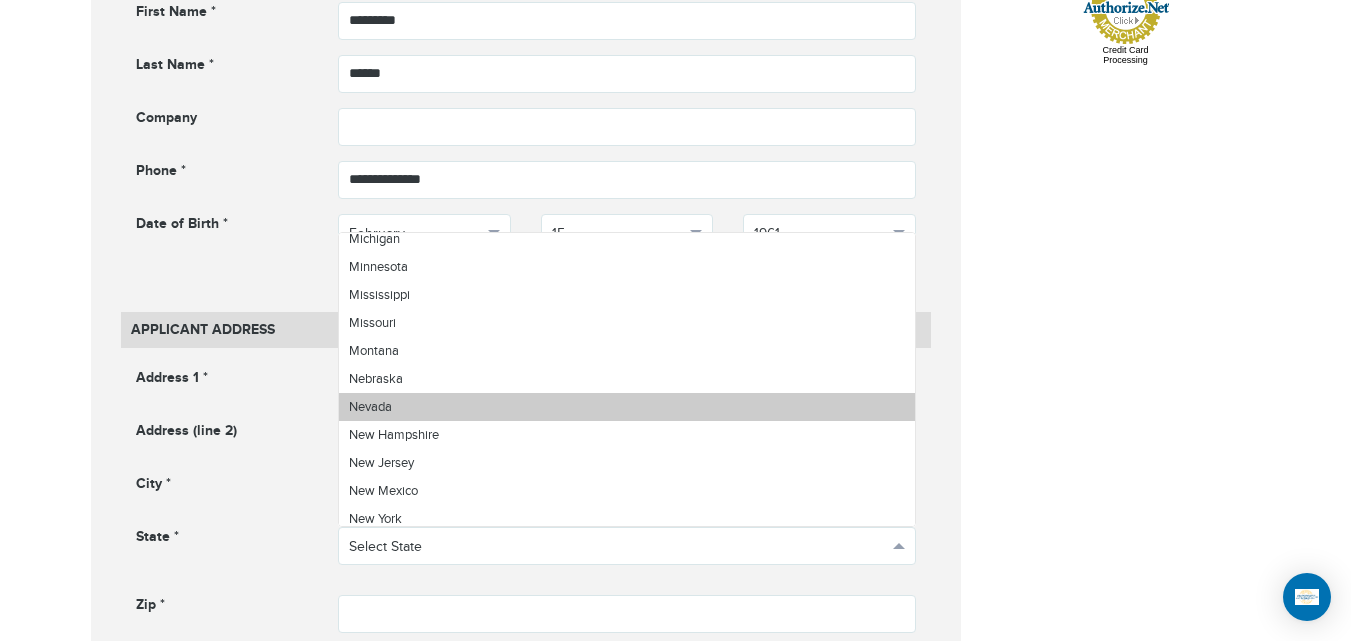 click on "Nevada" at bounding box center [627, 407] 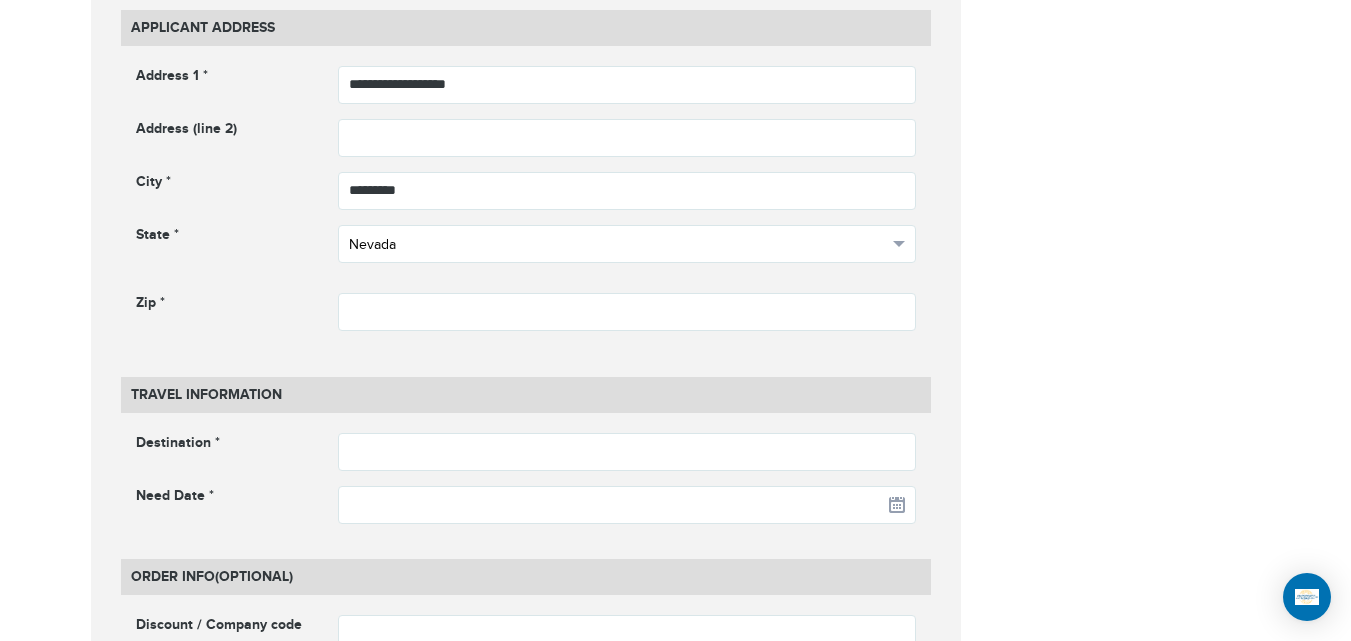 scroll, scrollTop: 1304, scrollLeft: 0, axis: vertical 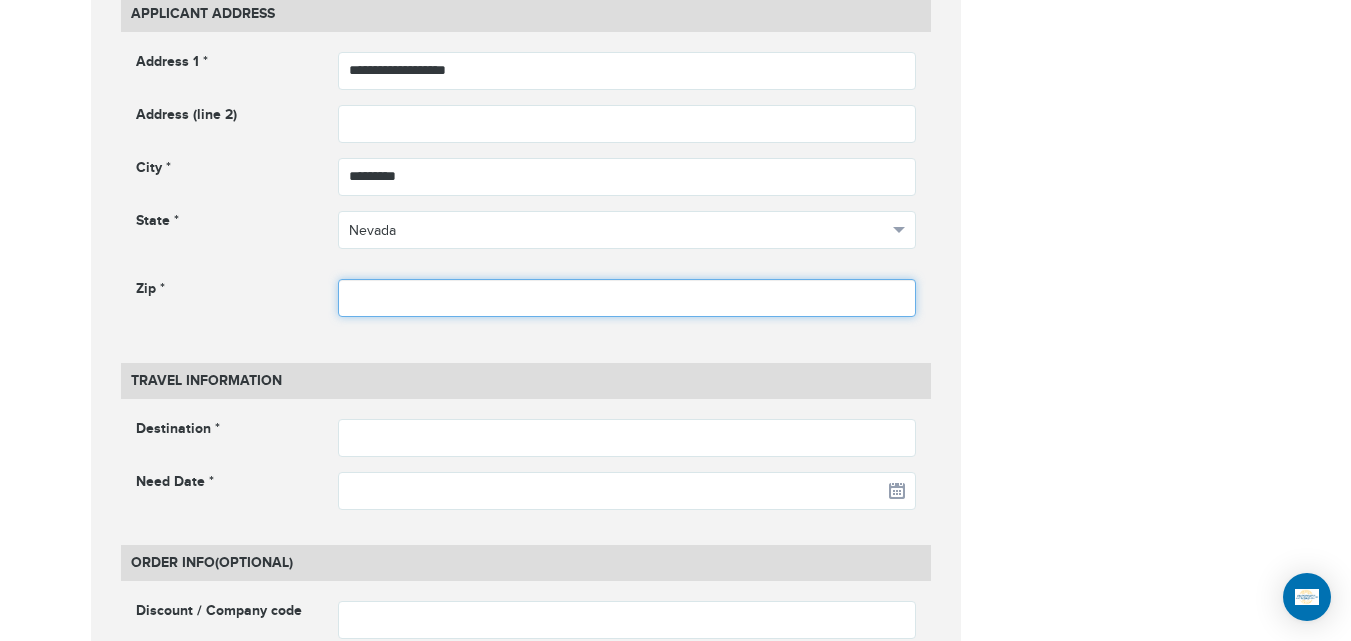 click at bounding box center [627, 298] 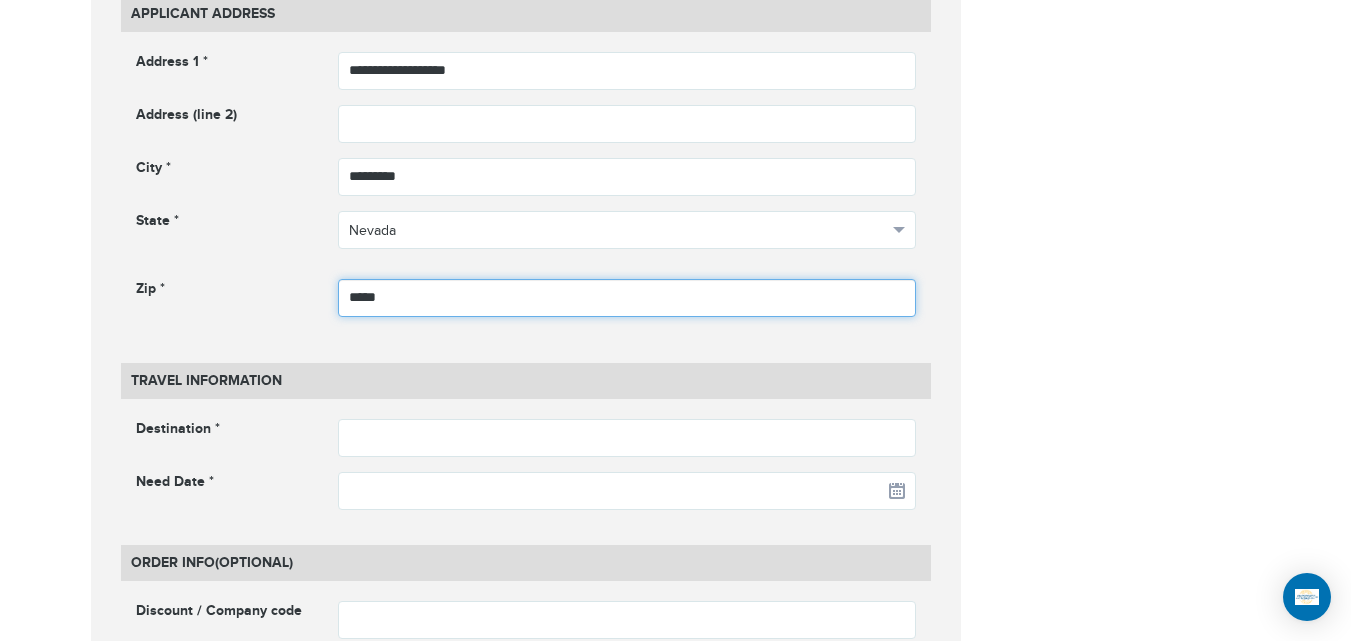 type on "*****" 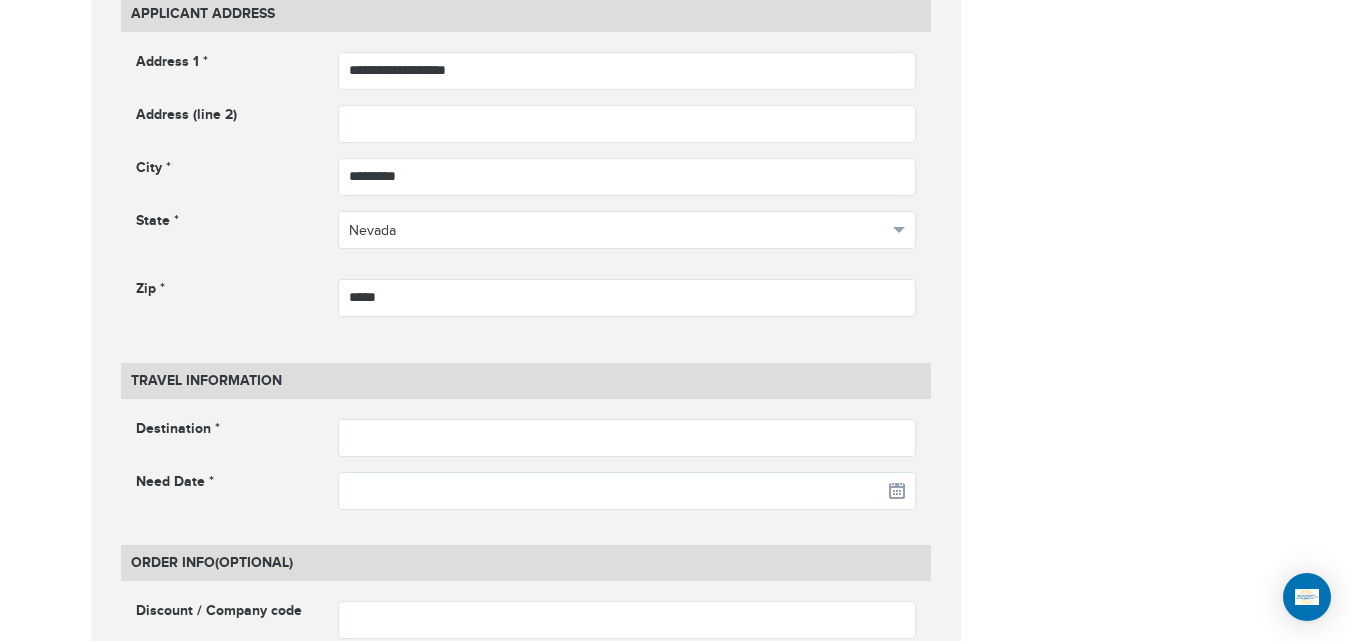 click on "**********" at bounding box center (526, 143) 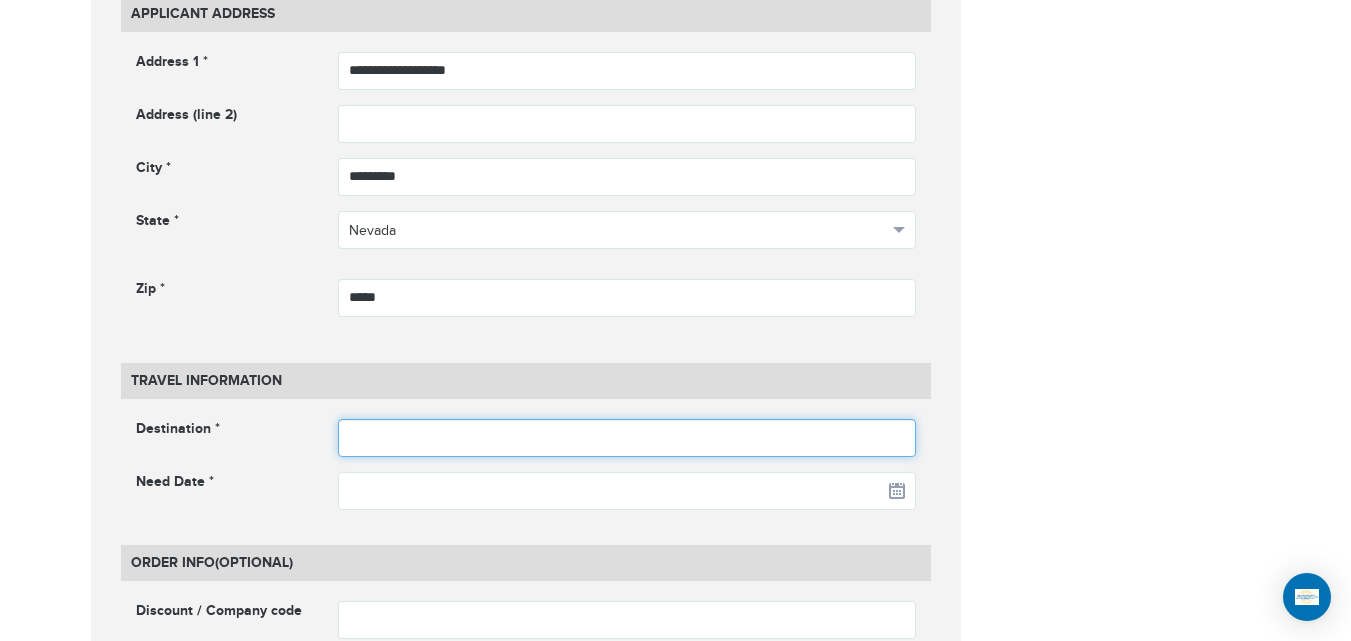 click at bounding box center [627, 438] 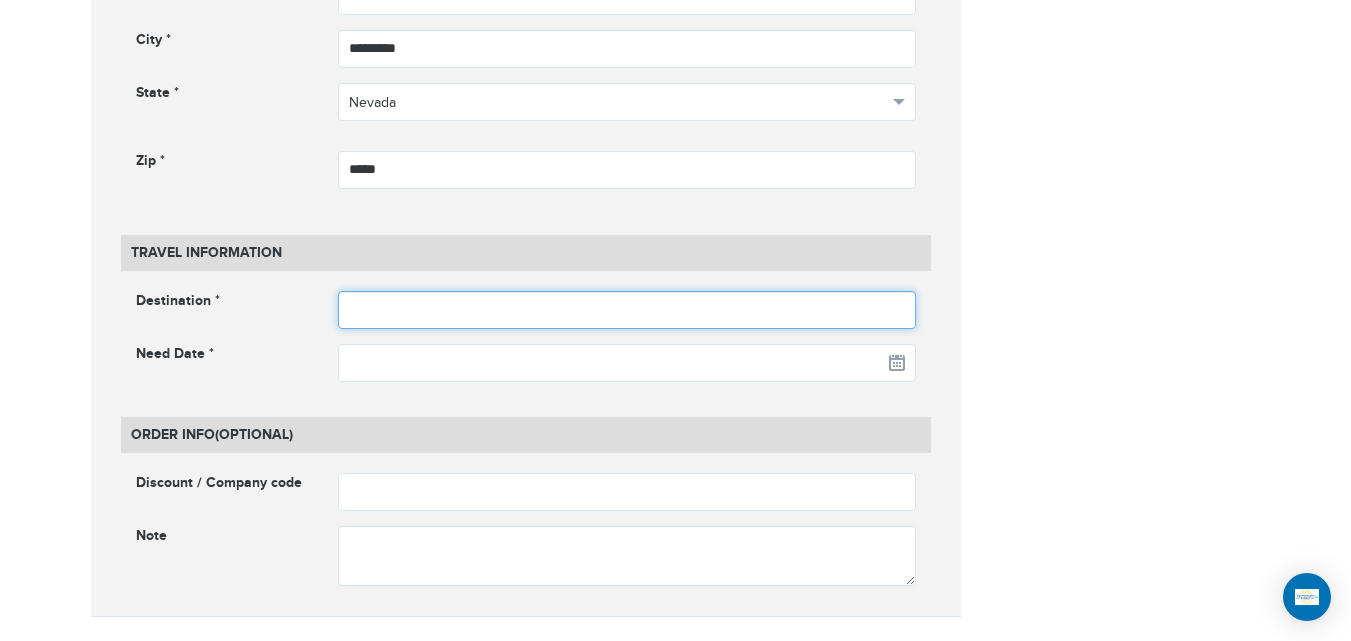 scroll, scrollTop: 1437, scrollLeft: 0, axis: vertical 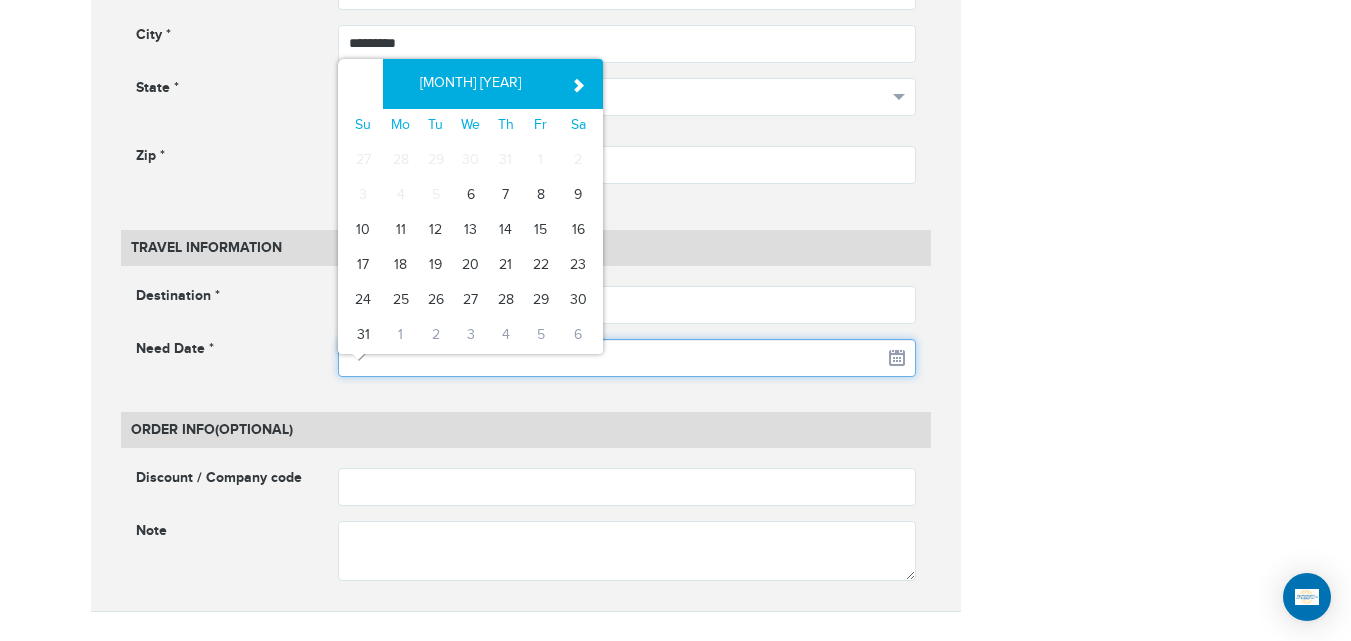 click at bounding box center (627, 358) 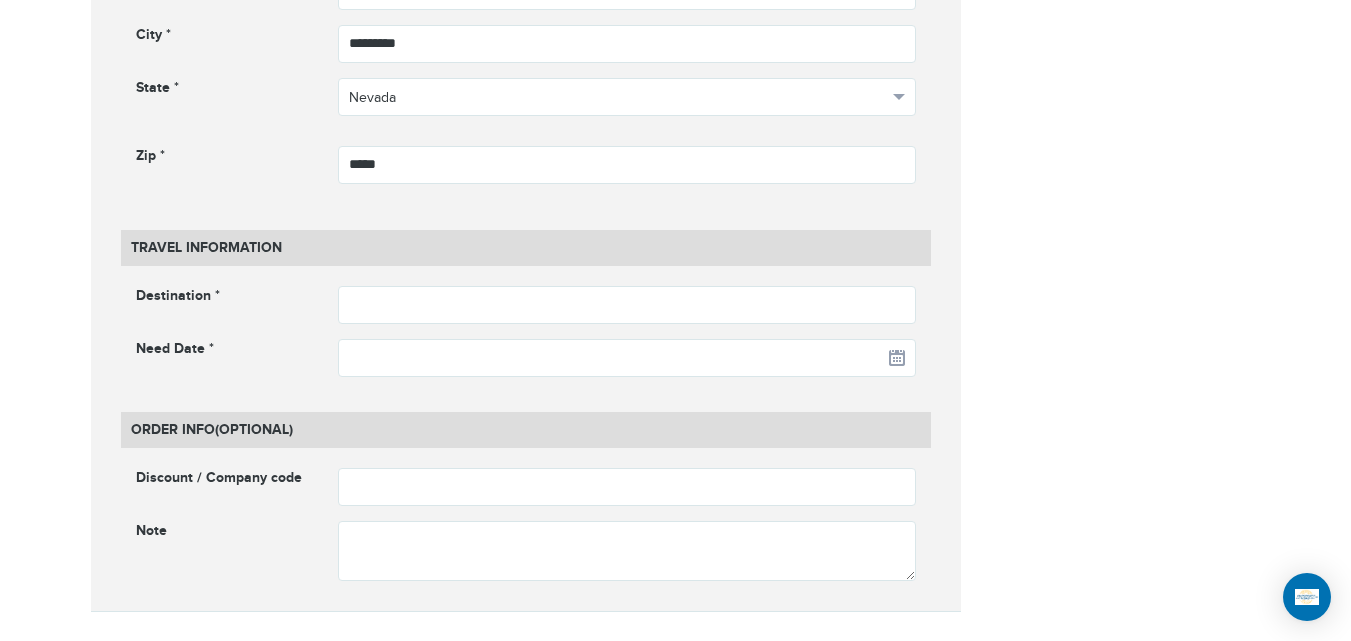 click on "**********" at bounding box center [676, -171] 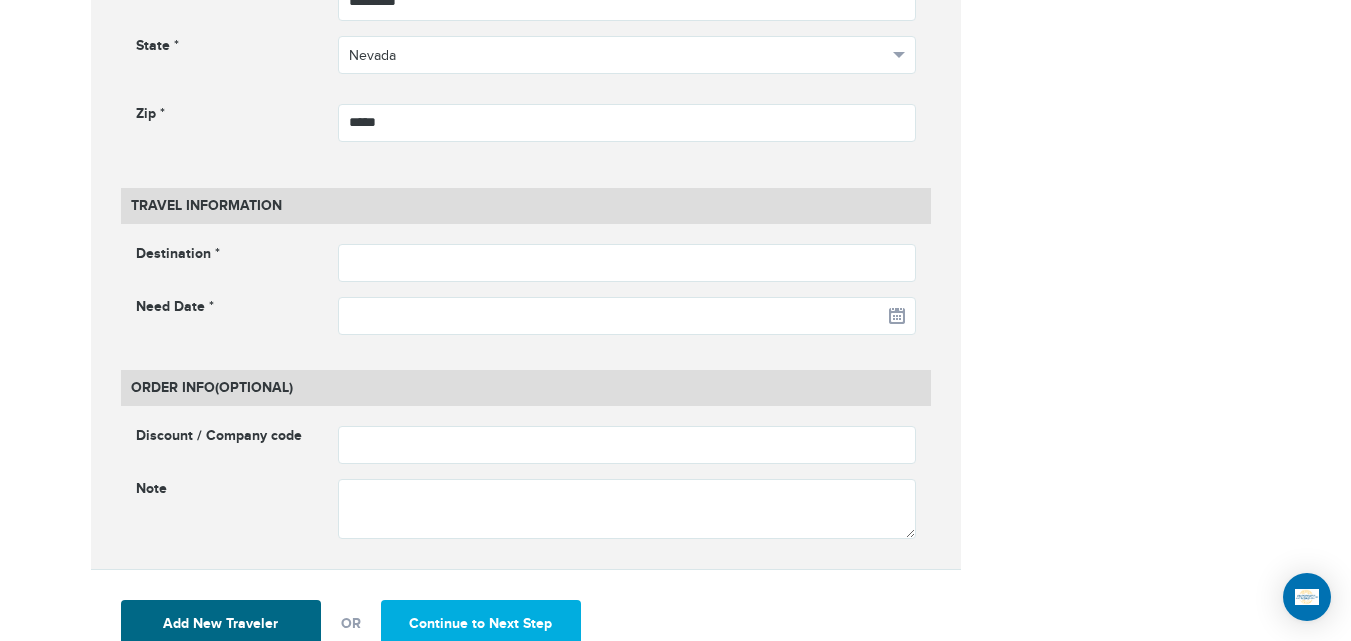 scroll, scrollTop: 1512, scrollLeft: 0, axis: vertical 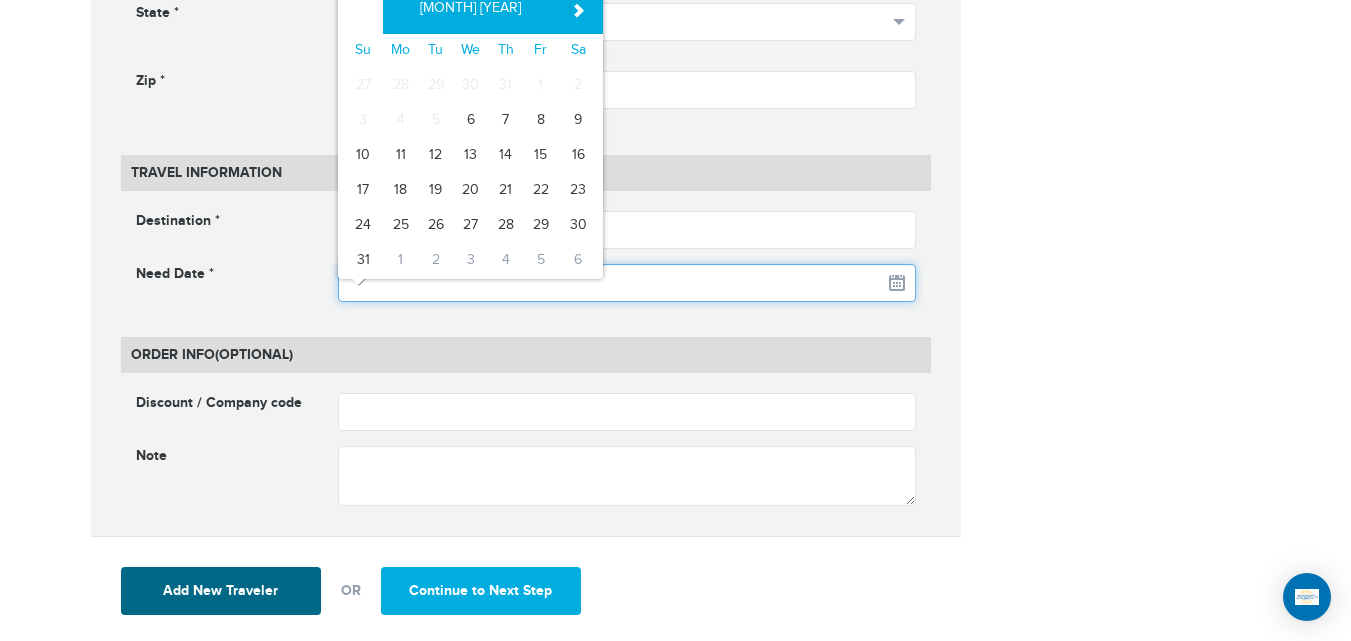 click at bounding box center [627, 283] 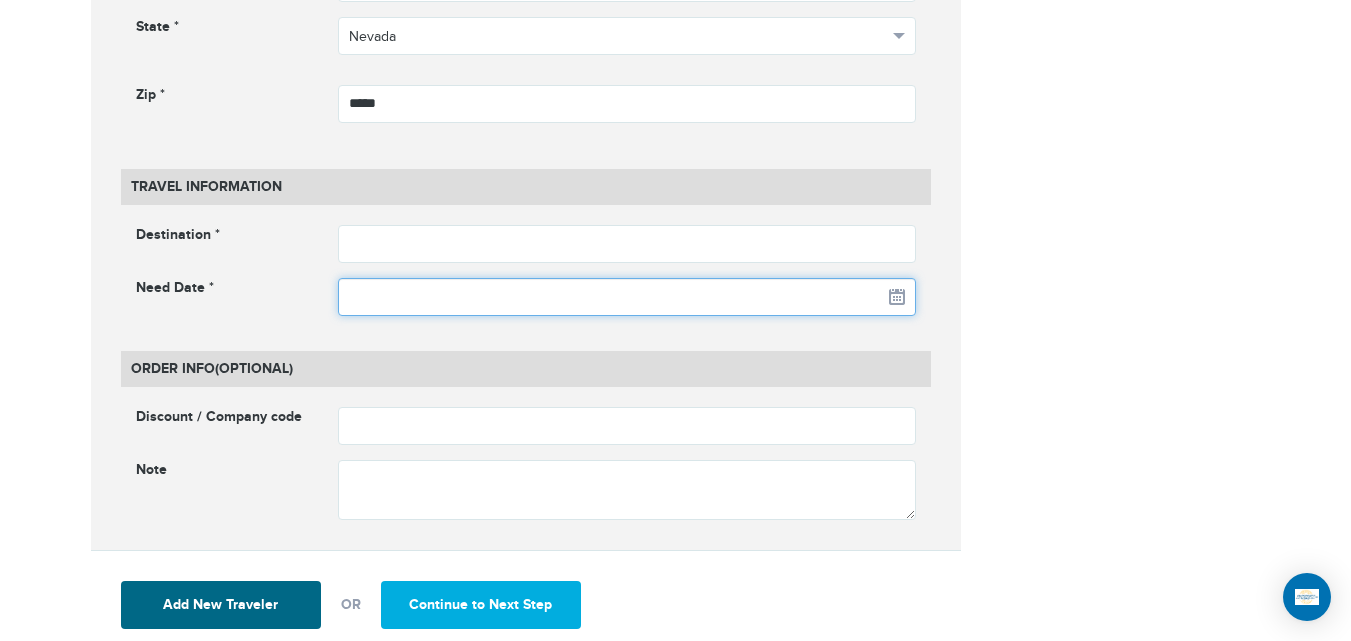 scroll, scrollTop: 1493, scrollLeft: 0, axis: vertical 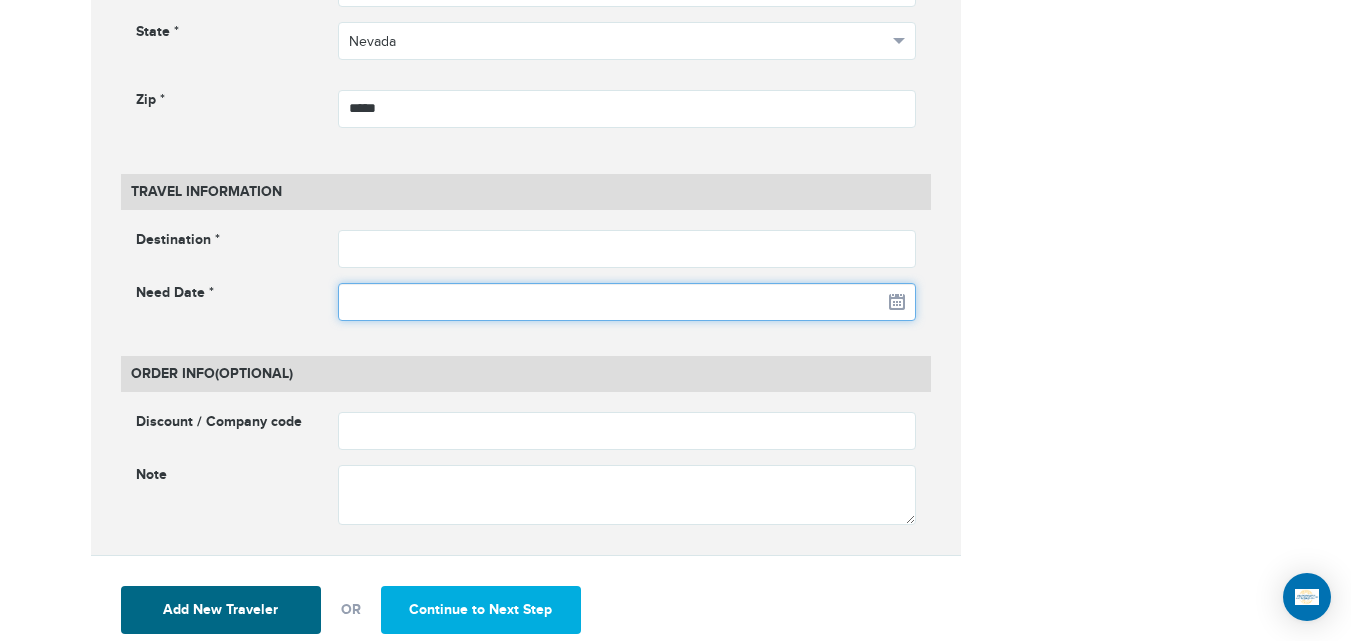 click at bounding box center [627, 302] 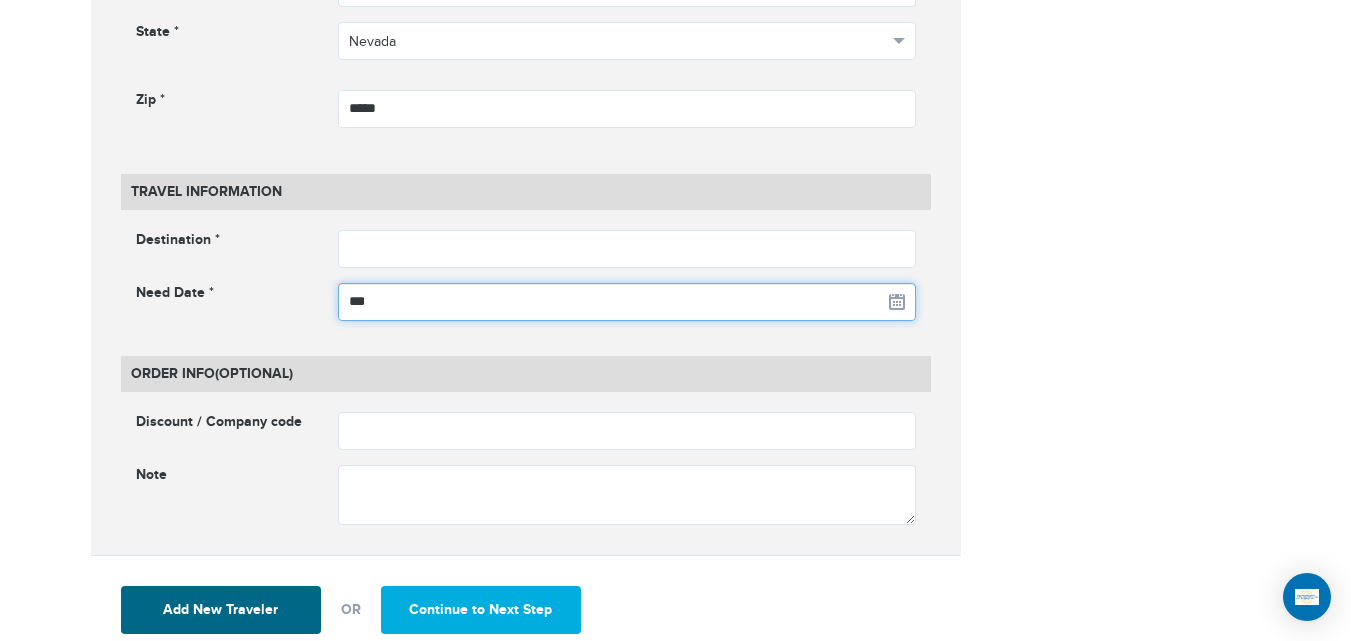 click on "***" at bounding box center [627, 302] 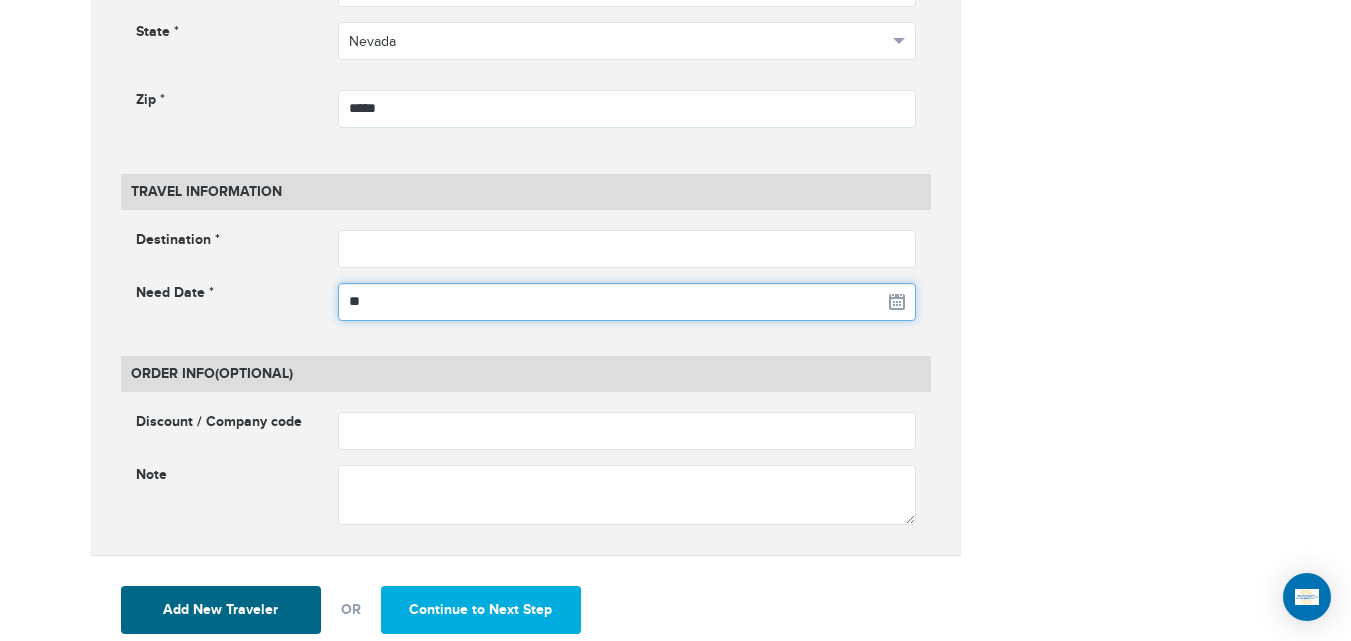 type on "*" 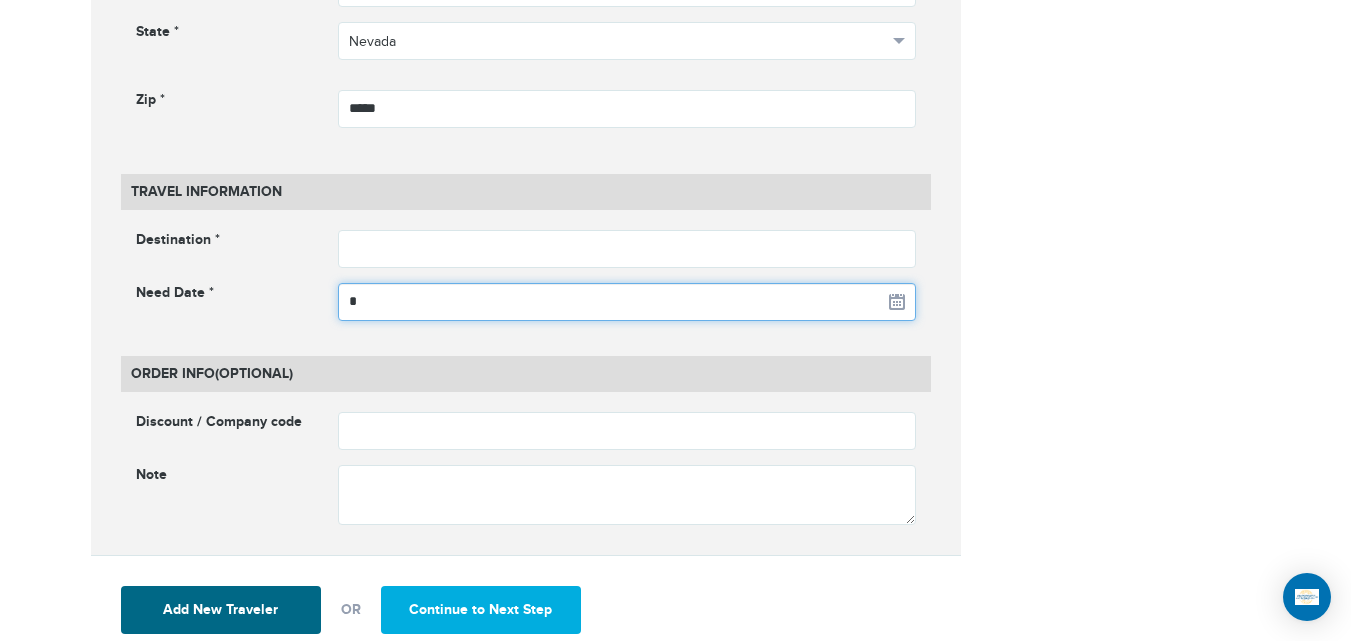 type 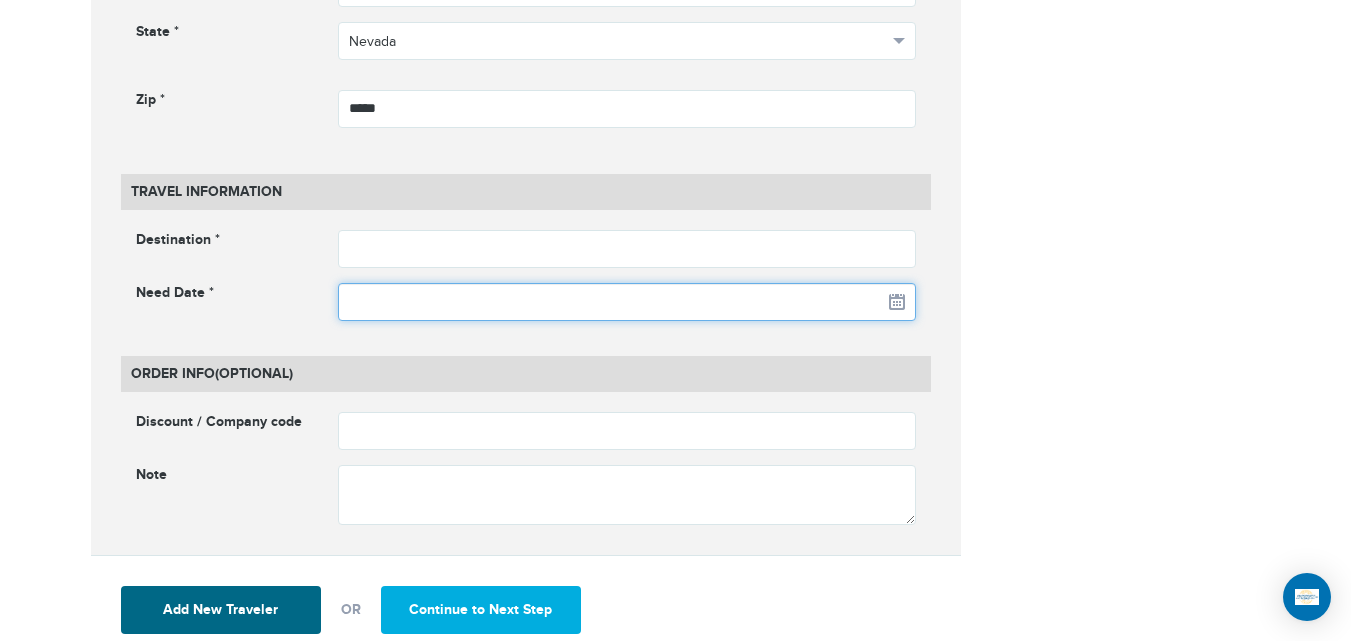 click at bounding box center [627, 302] 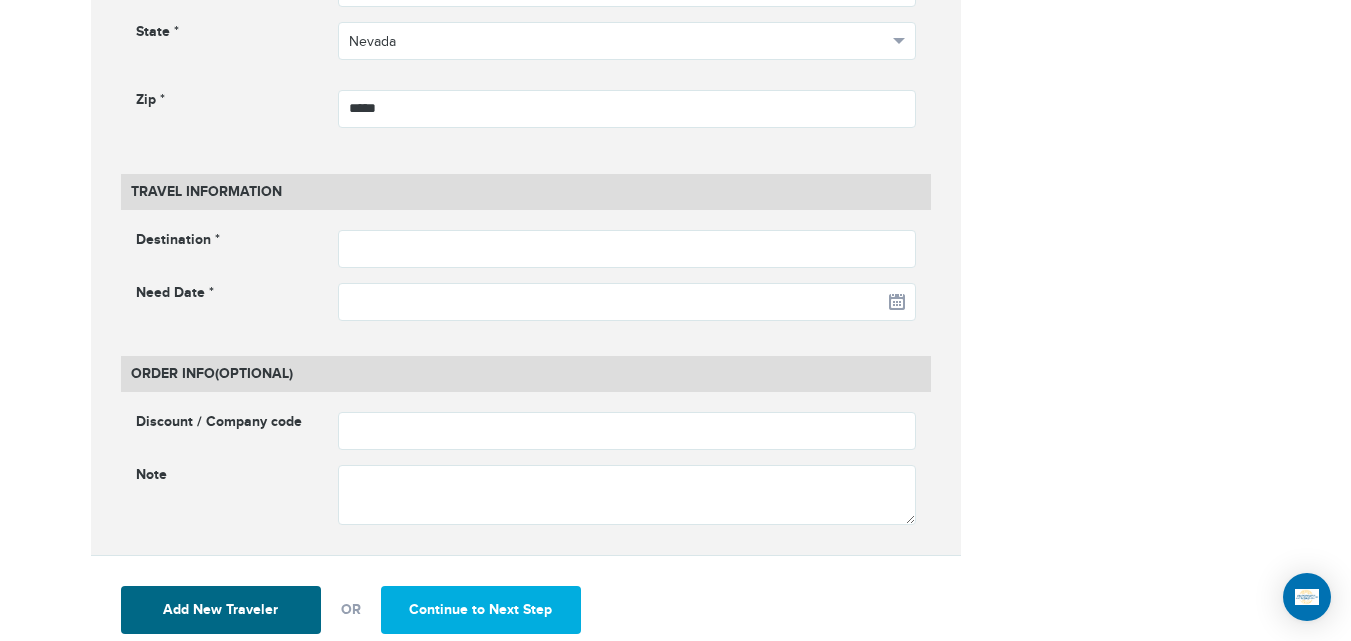 drag, startPoint x: 576, startPoint y: 271, endPoint x: 558, endPoint y: 265, distance: 18.973665 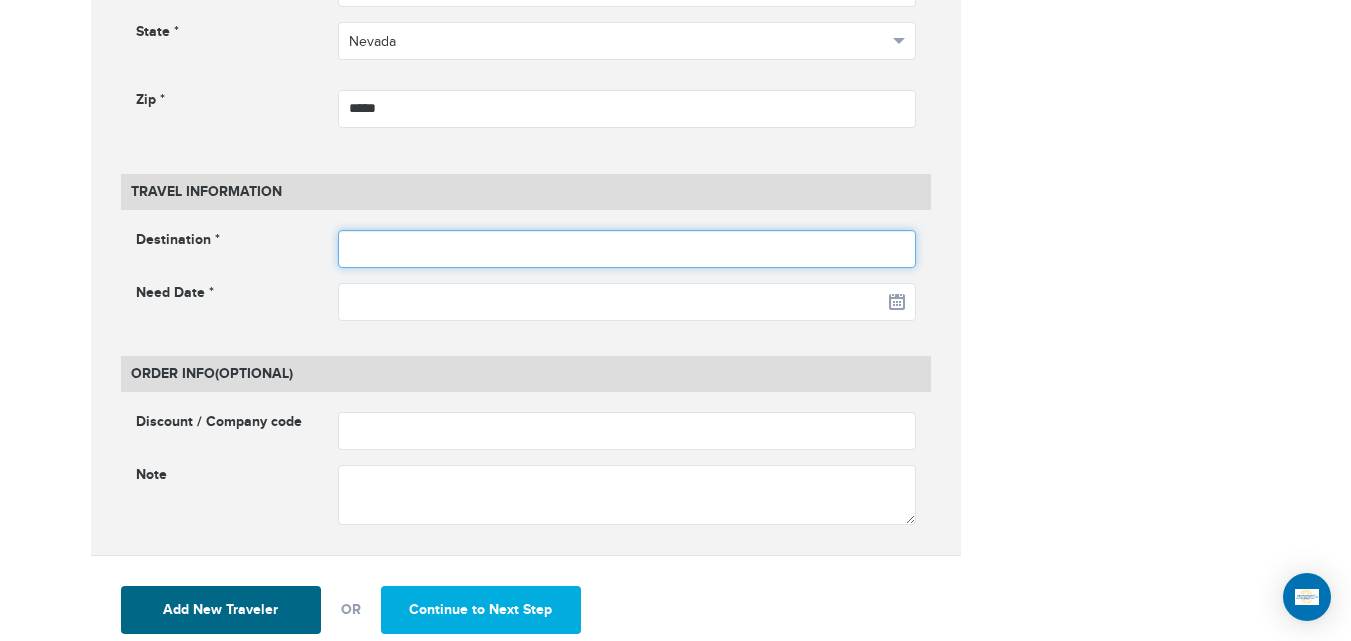 click at bounding box center [627, 249] 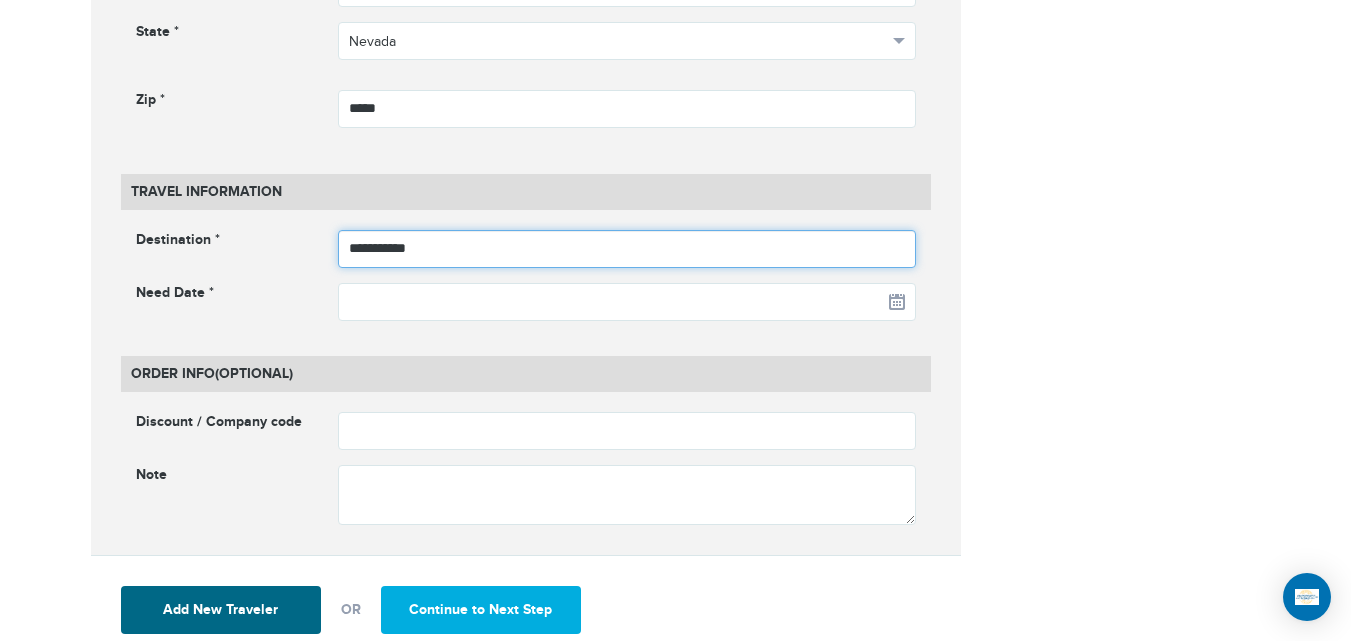 type on "**********" 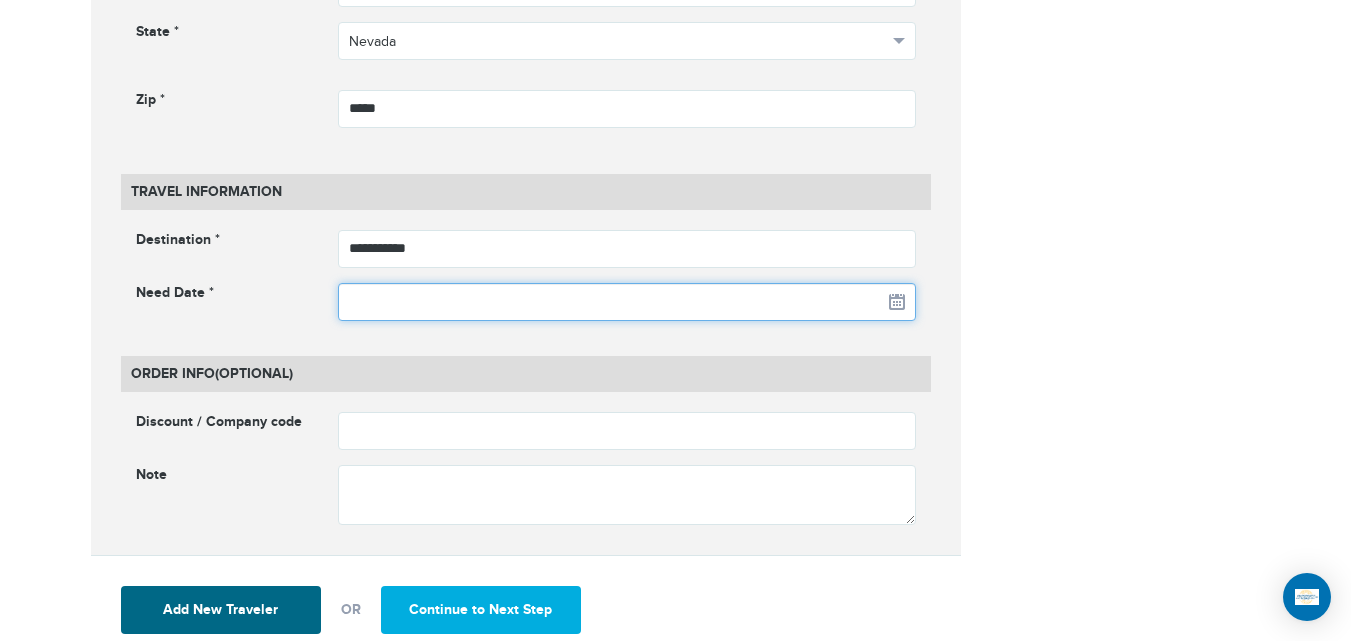 click at bounding box center (627, 302) 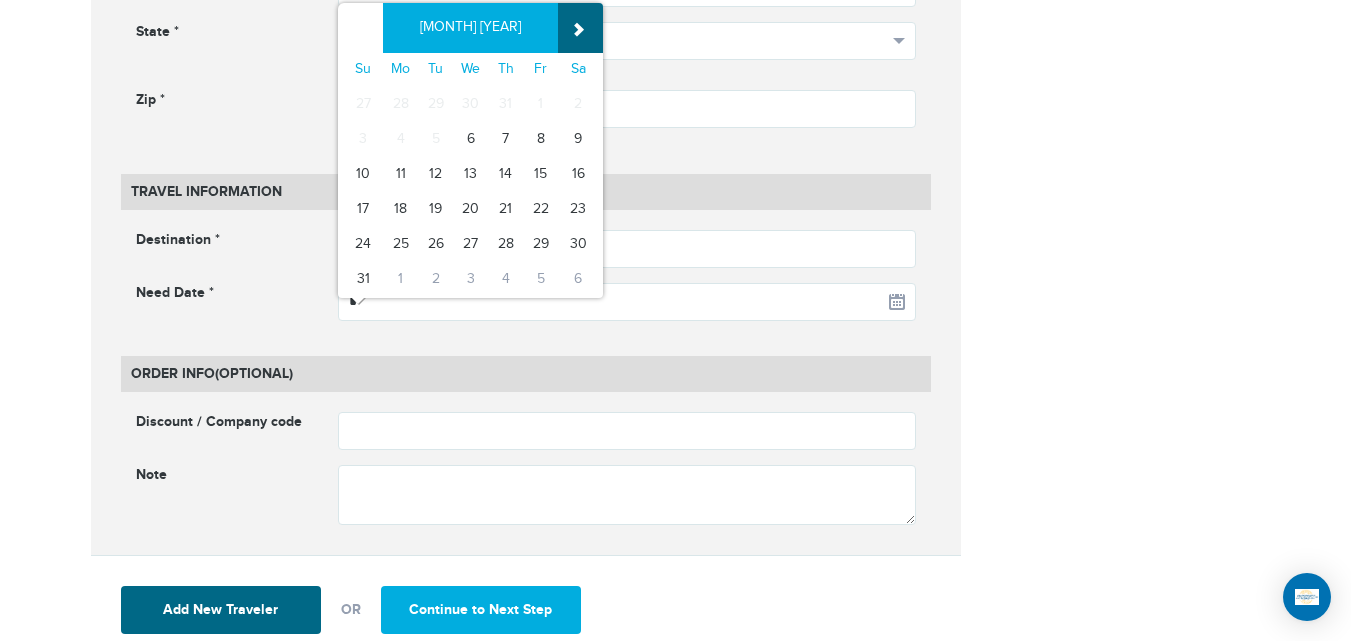 click on "»" at bounding box center [580, 28] 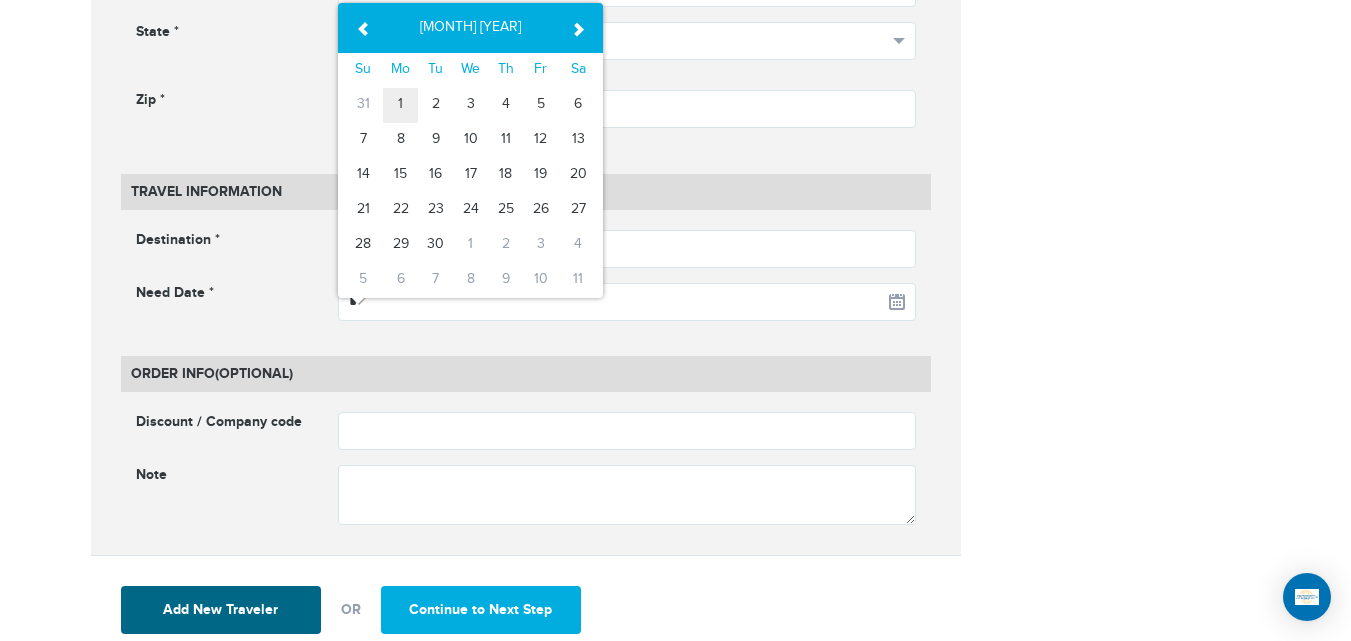 click on "1" at bounding box center [400, 105] 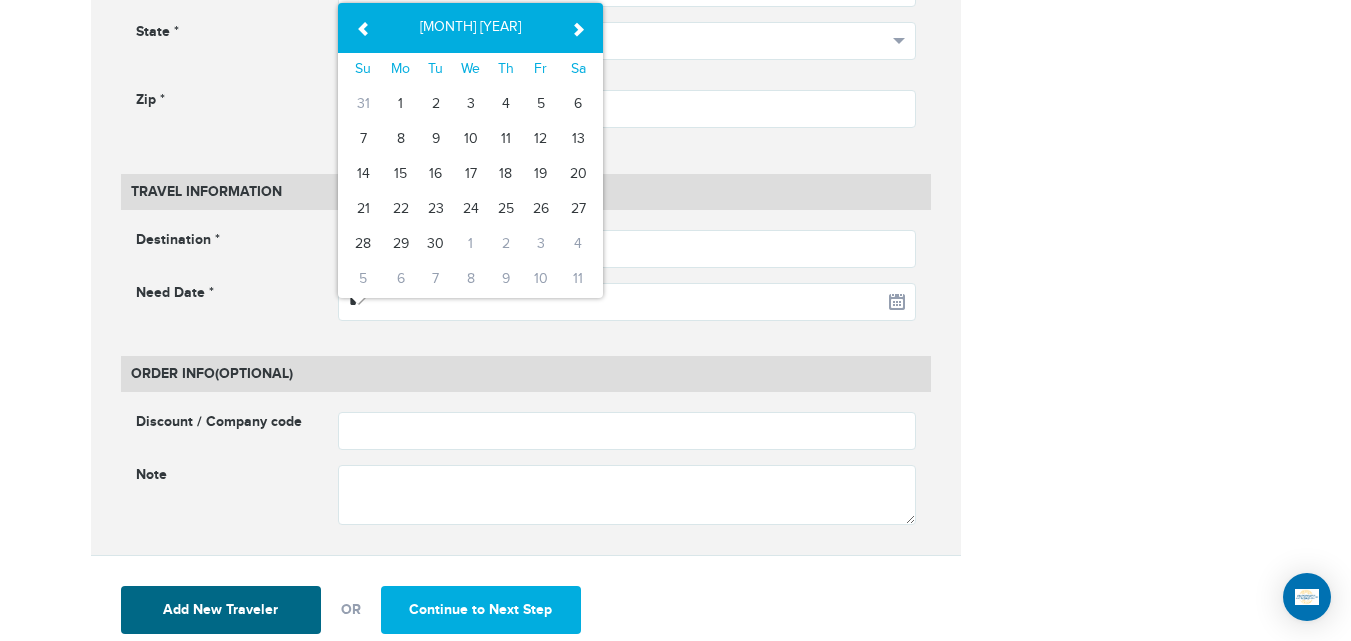 type on "**********" 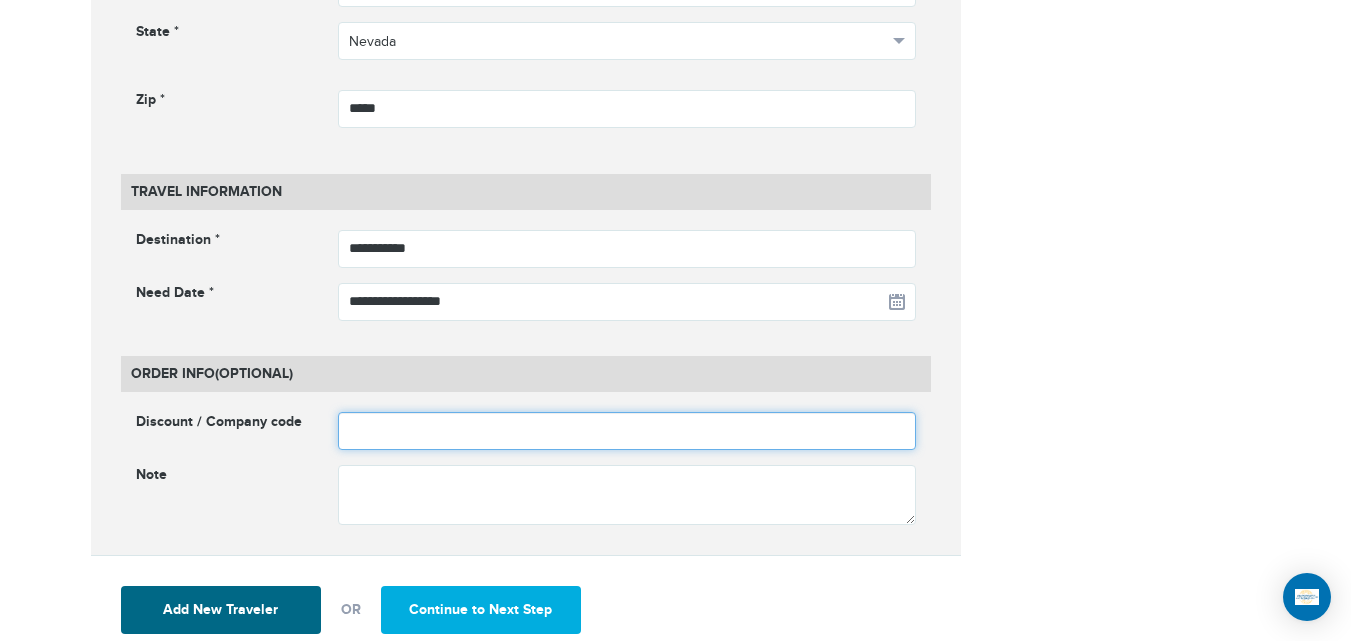 click at bounding box center (627, 431) 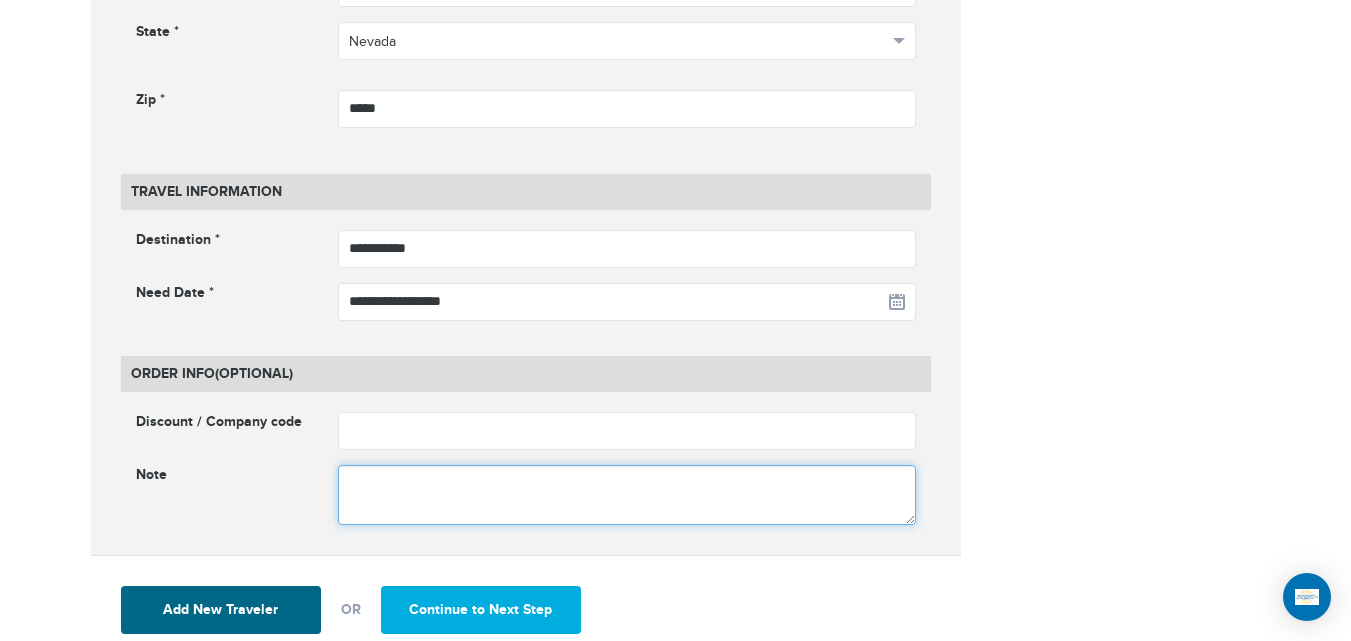 click at bounding box center (627, 495) 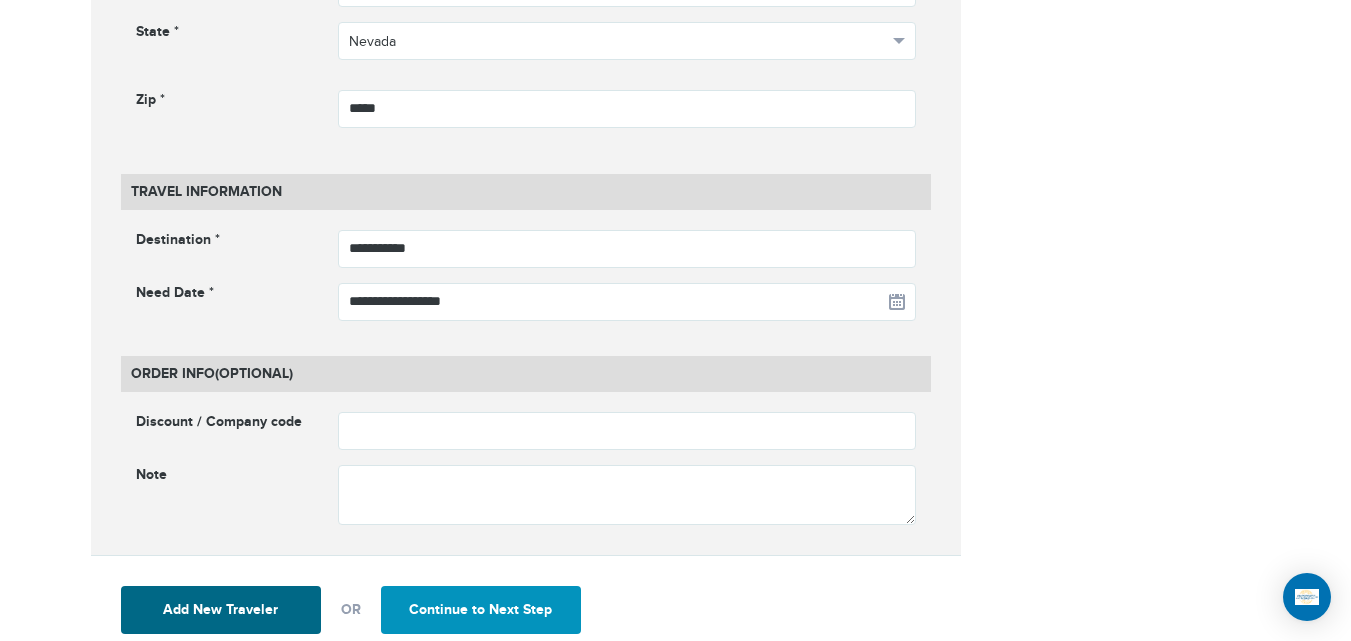 click on "Continue to Next Step" at bounding box center [481, 610] 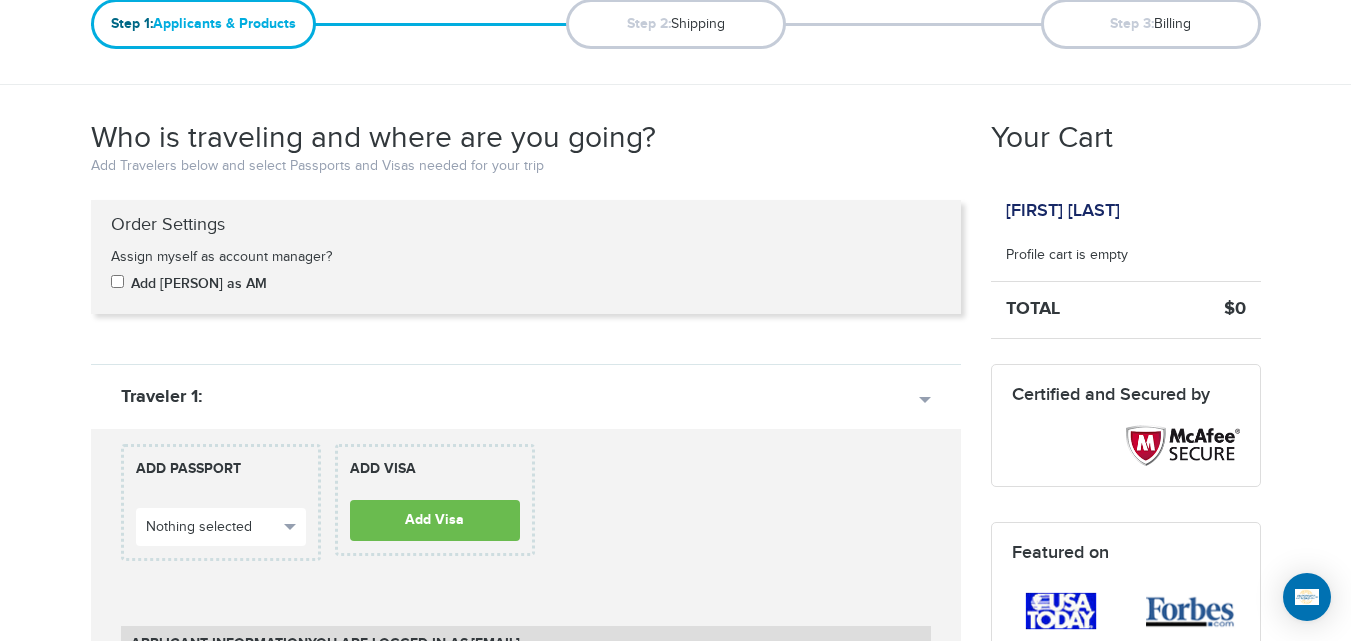 scroll, scrollTop: 251, scrollLeft: 0, axis: vertical 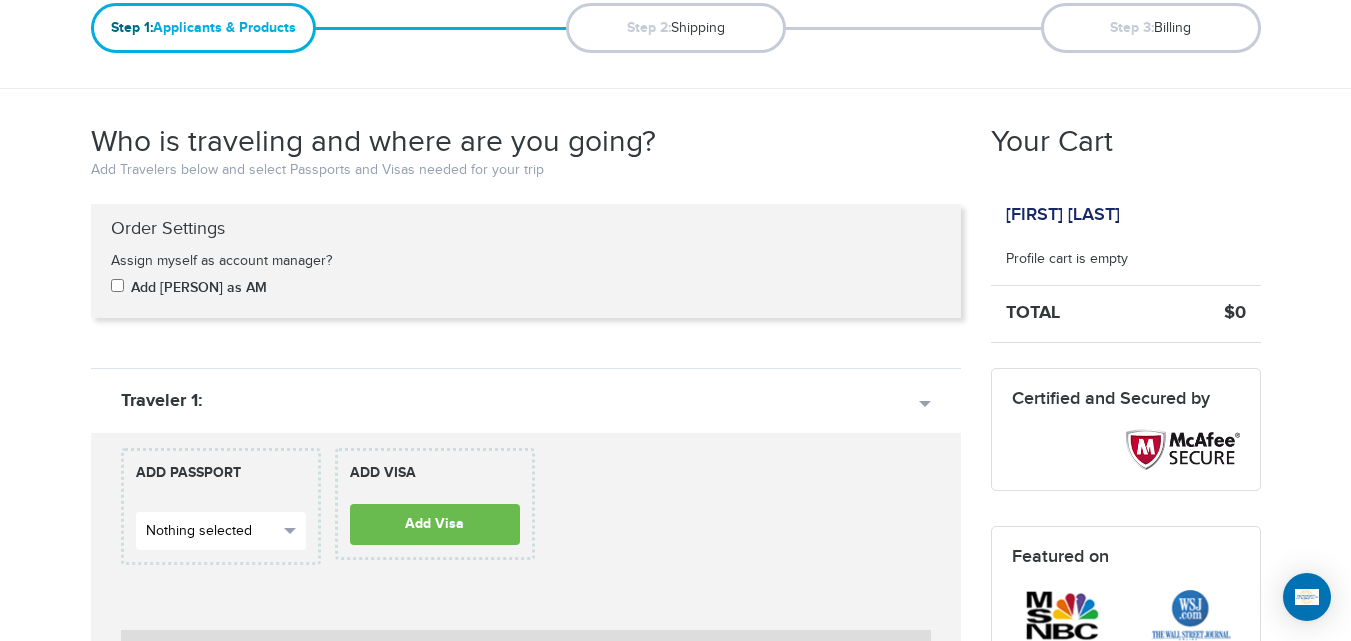 click on "Nothing selected" at bounding box center [212, 531] 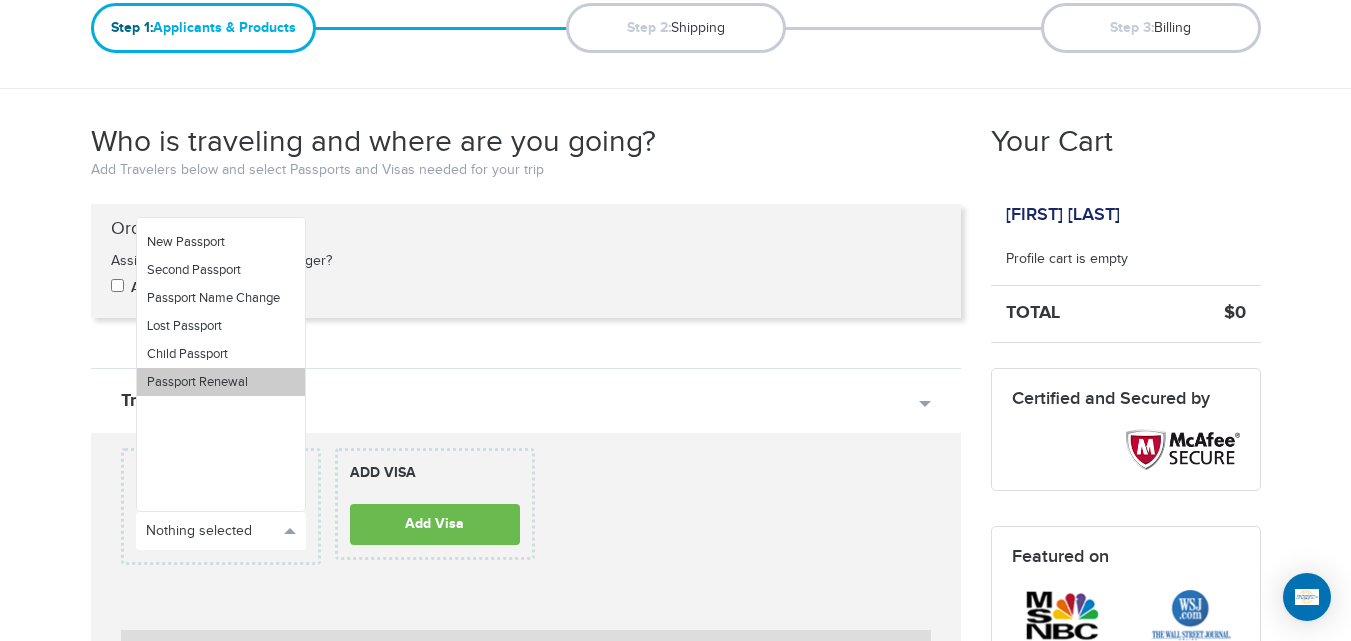 click on "Passport Renewal" at bounding box center (221, 382) 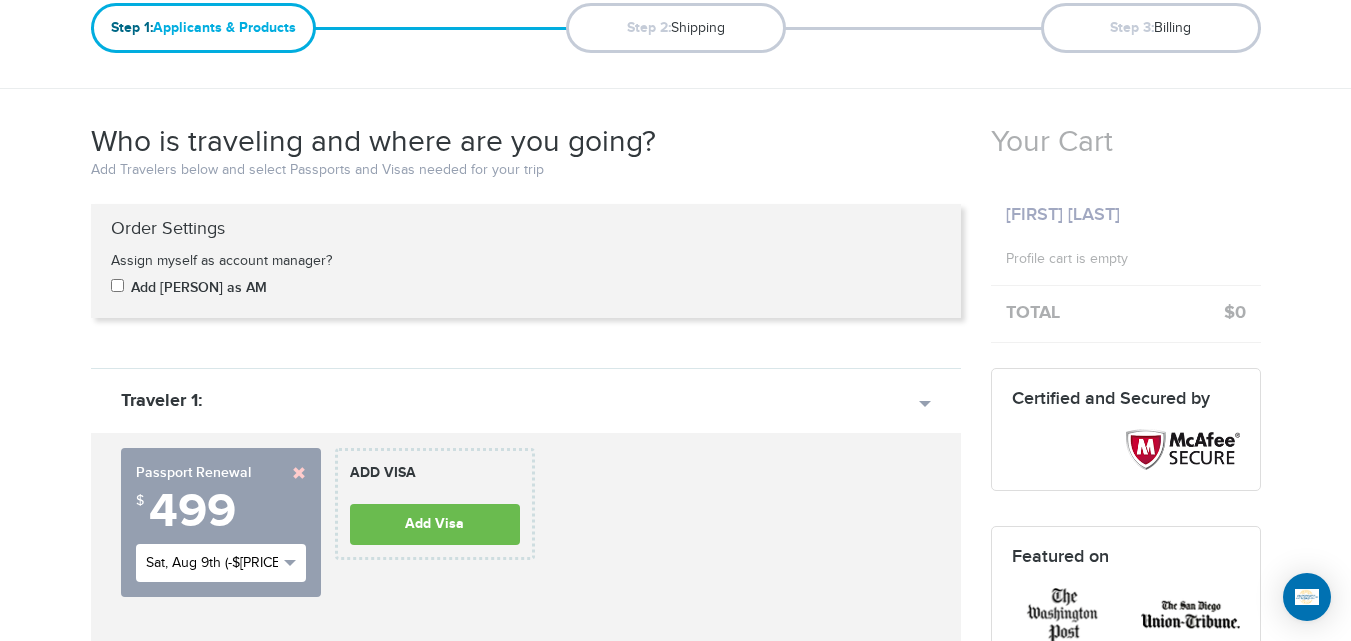 click on "Sat, Aug 9th (-$0)" at bounding box center (212, 563) 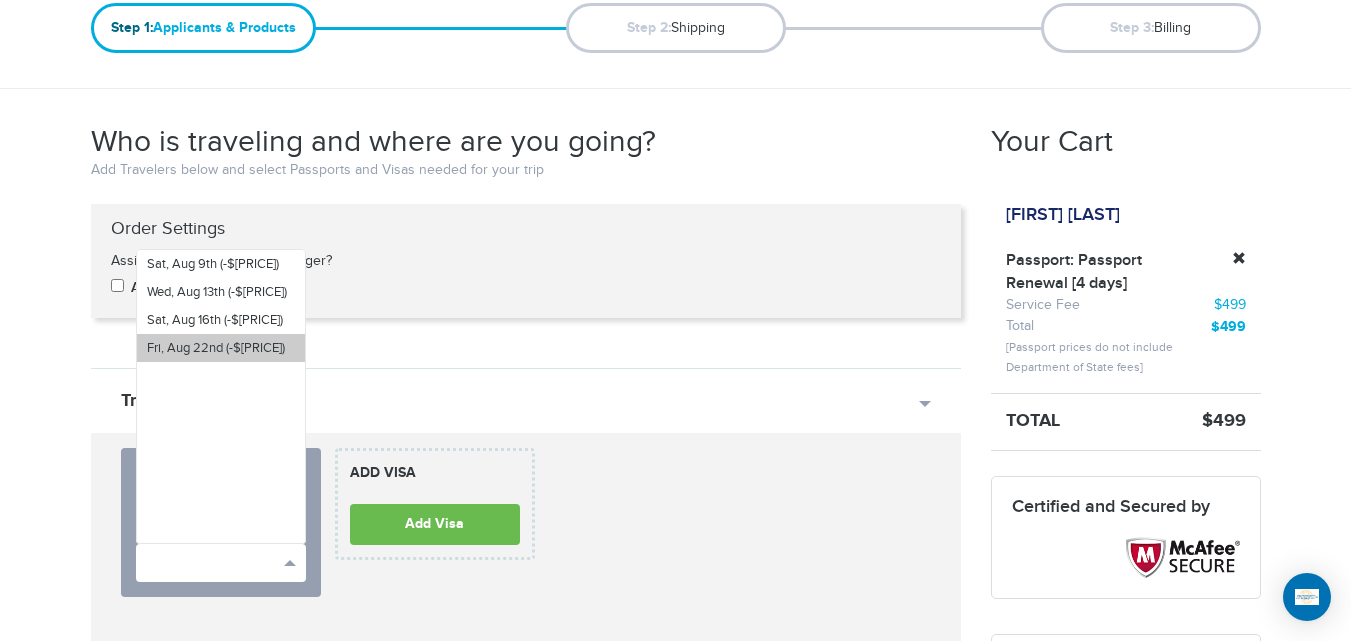 click on "Fri, Aug 22nd (-$-300)" at bounding box center [216, 348] 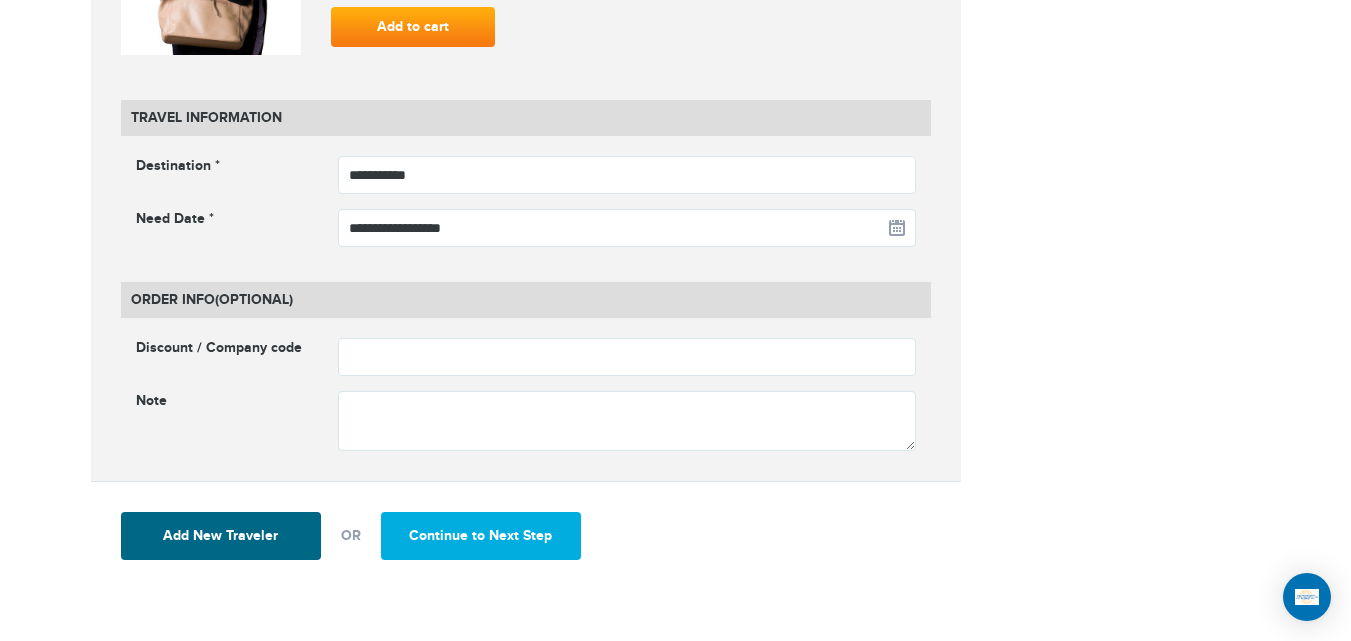 scroll, scrollTop: 2570, scrollLeft: 0, axis: vertical 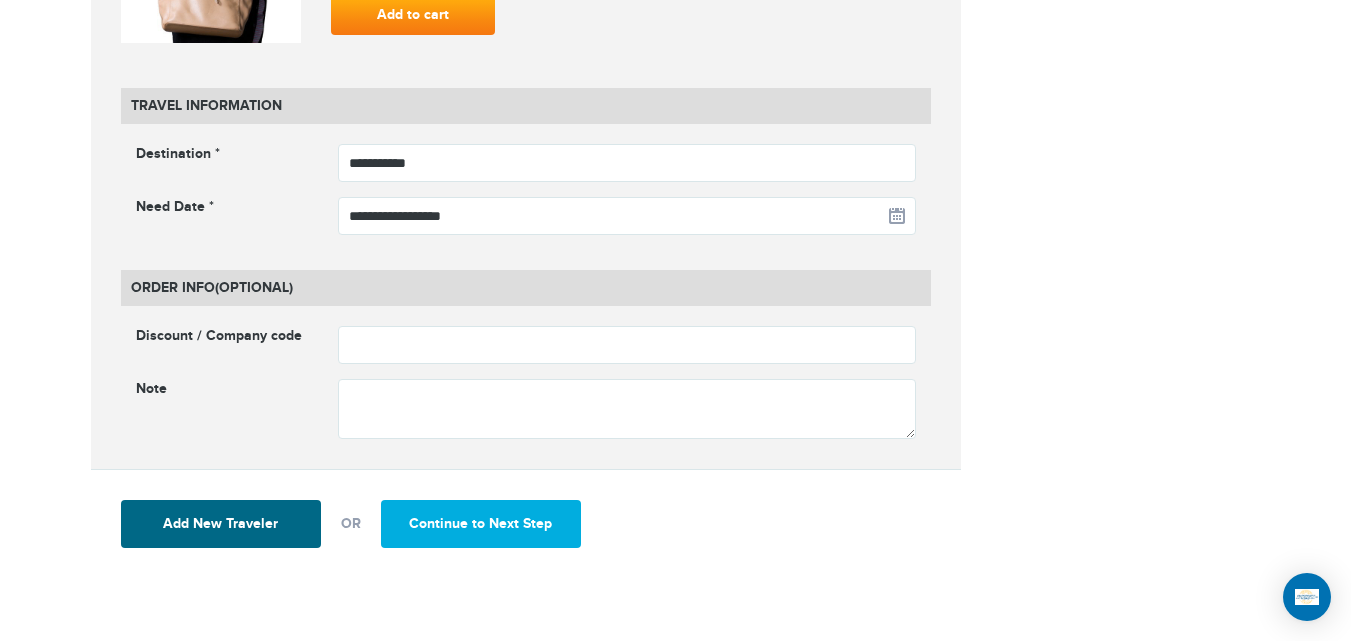 click on "Add New Traveler
OR
Continue to Next Step" at bounding box center [526, 523] 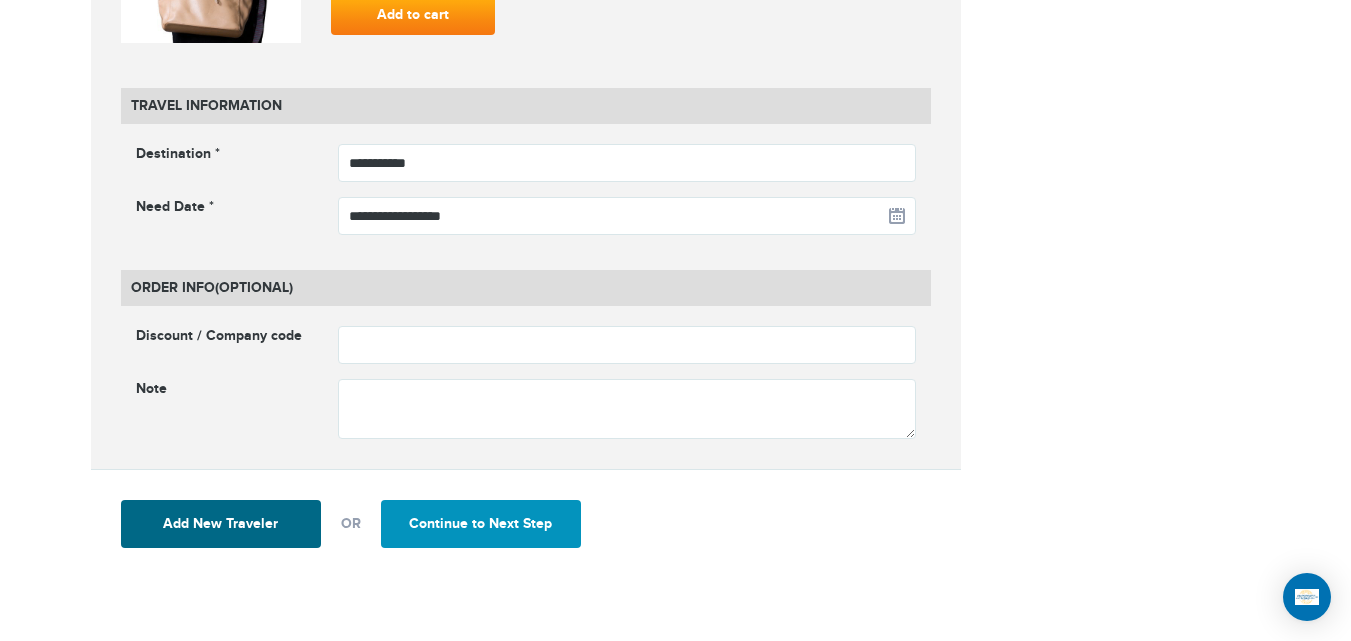 click on "Continue to Next Step" at bounding box center (481, 524) 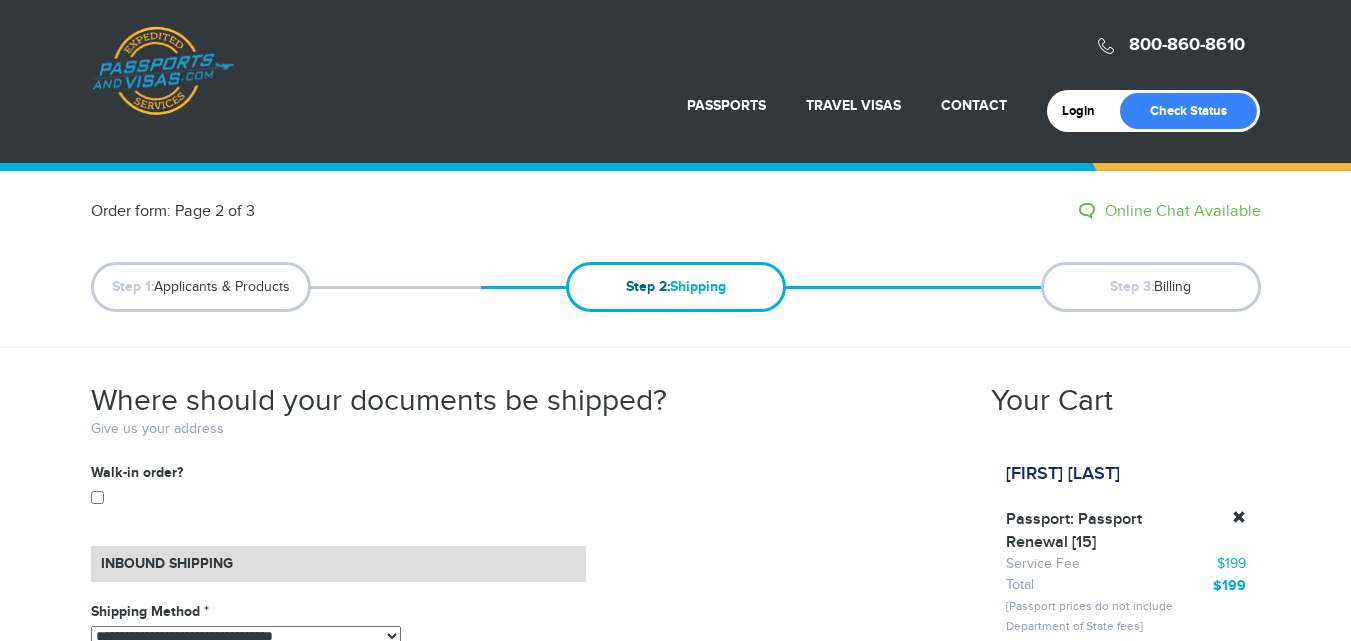 scroll, scrollTop: 0, scrollLeft: 0, axis: both 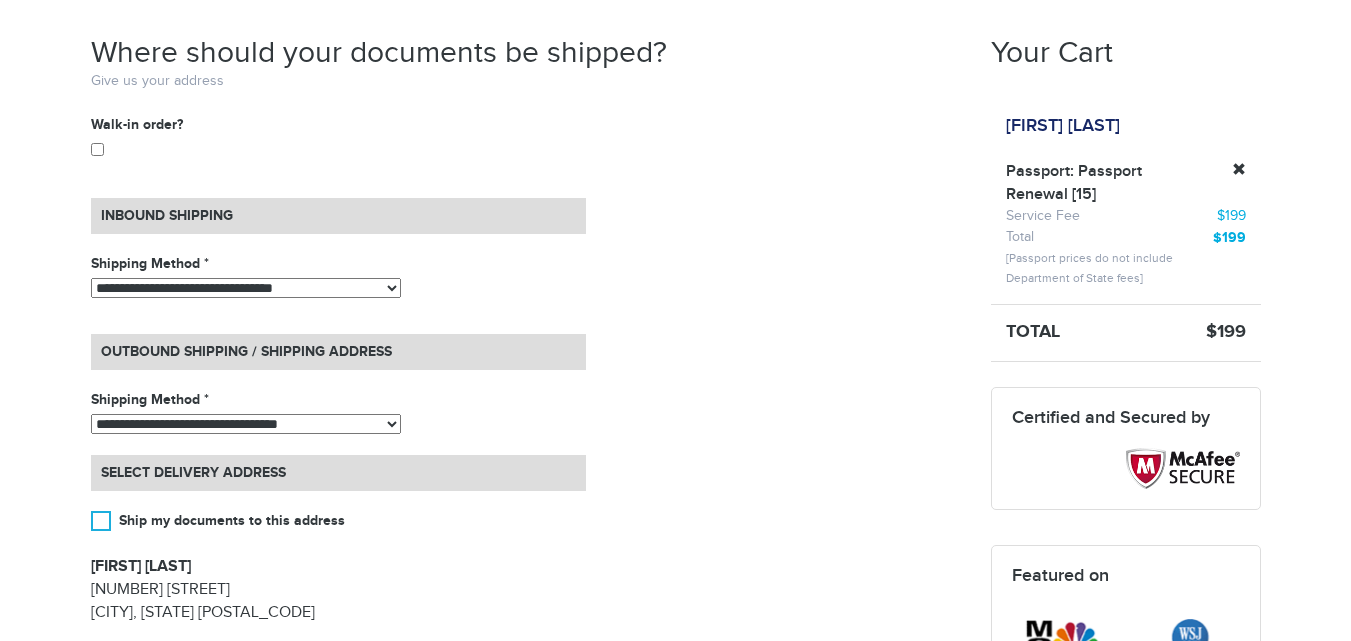click on "**********" at bounding box center (246, 288) 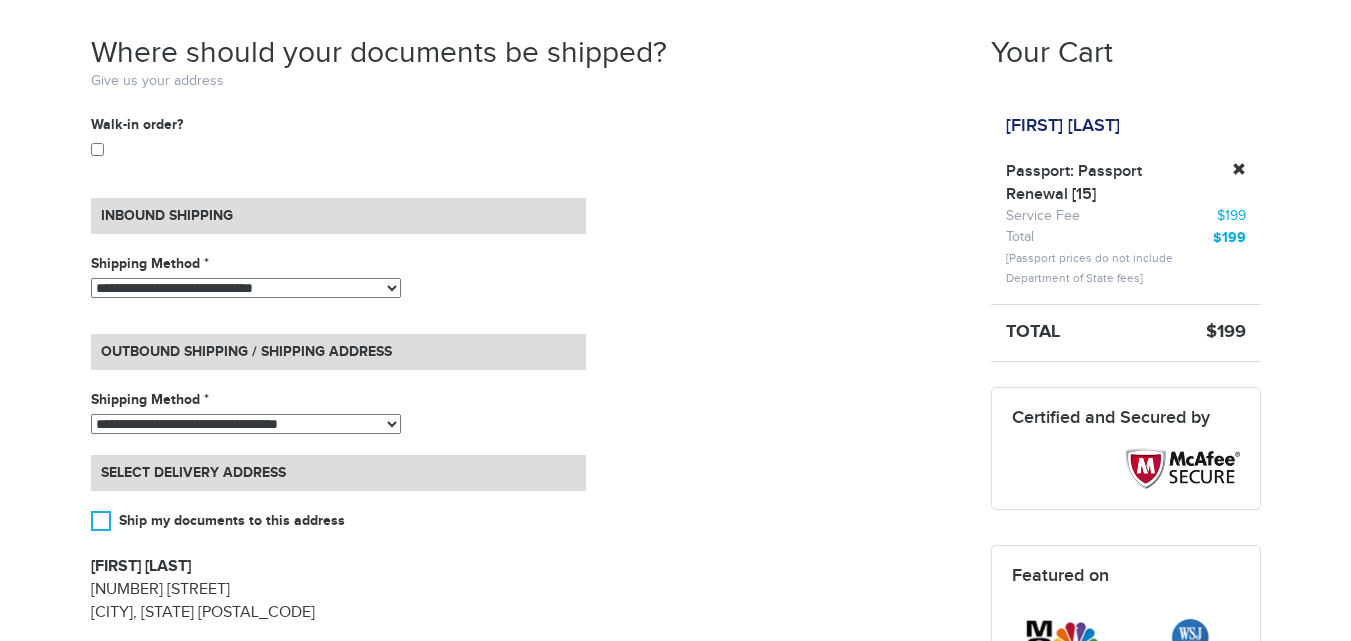 click on "**********" at bounding box center (246, 288) 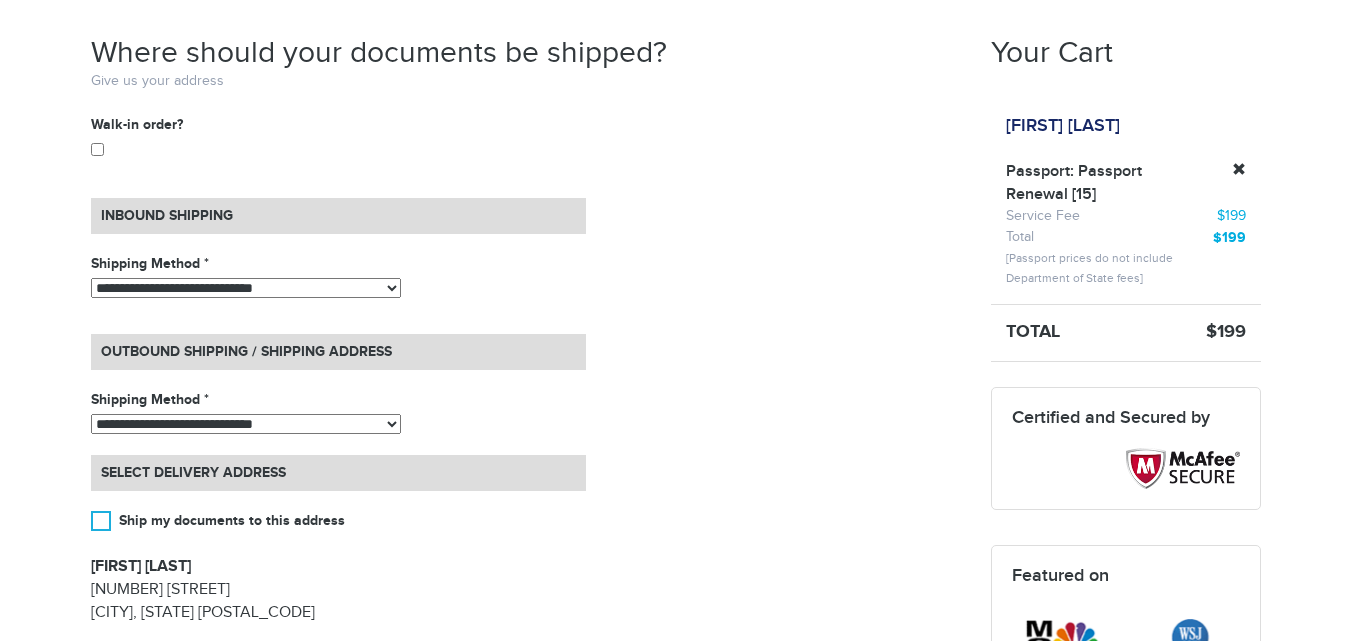 click on "**********" at bounding box center [246, 424] 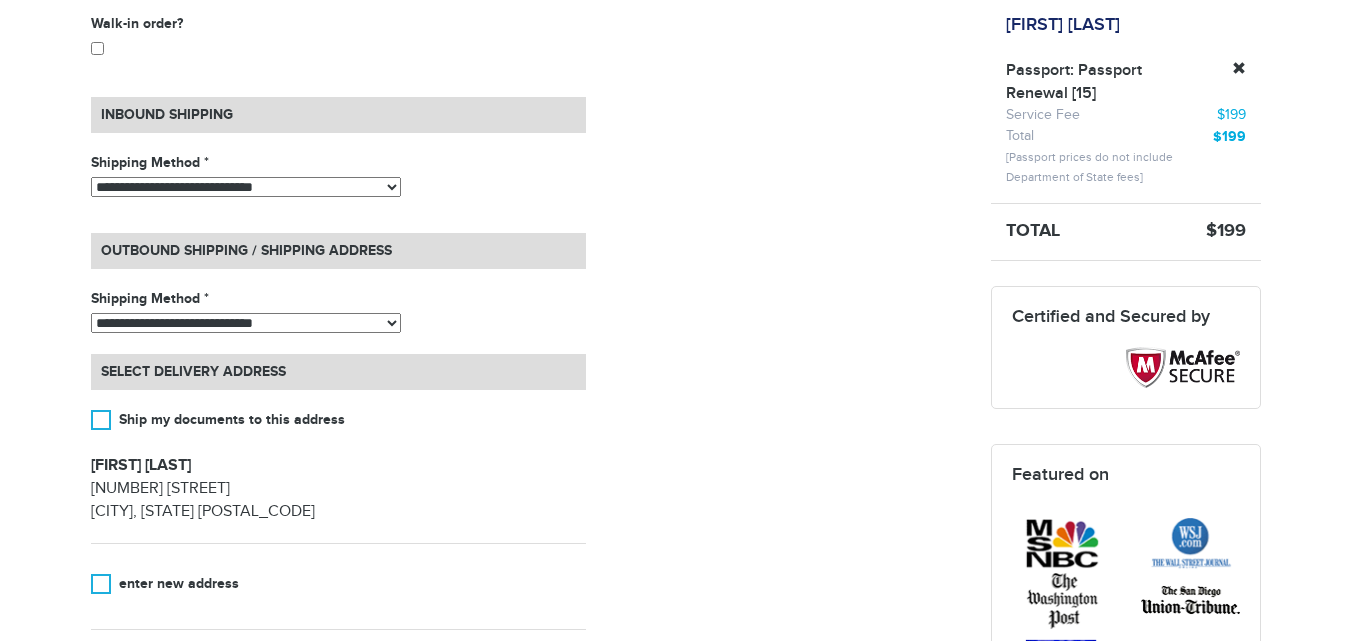 scroll, scrollTop: 462, scrollLeft: 0, axis: vertical 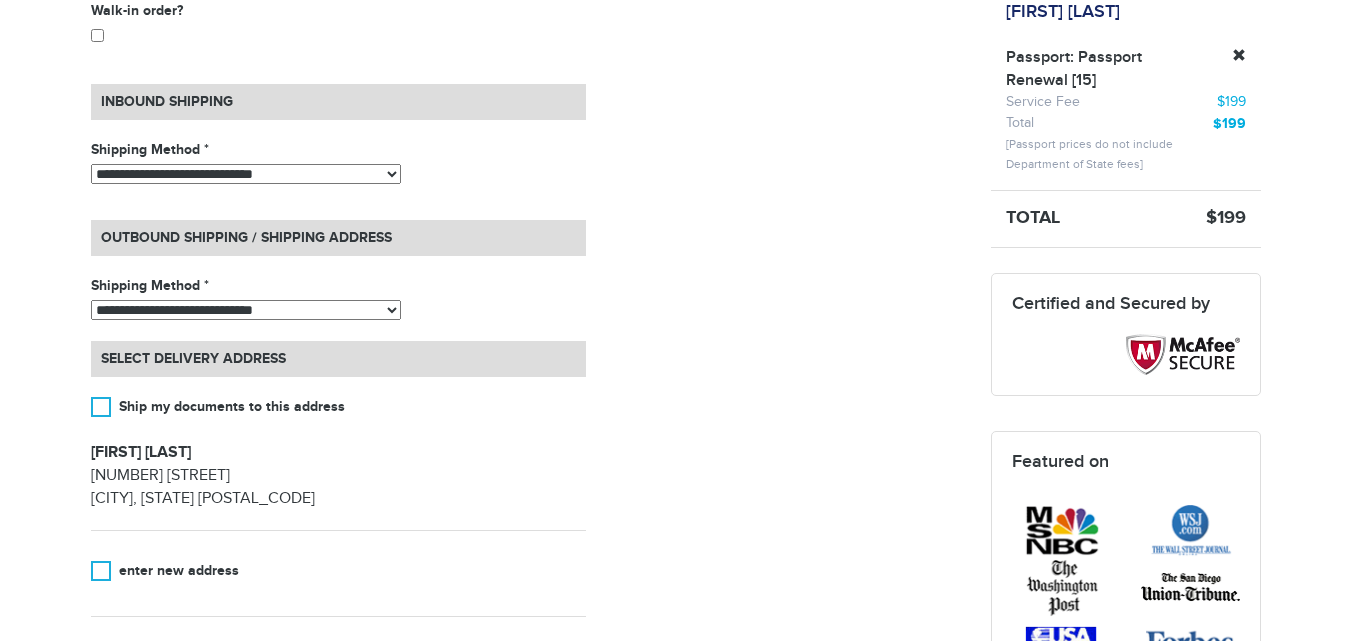 click on "**********" at bounding box center (526, 351) 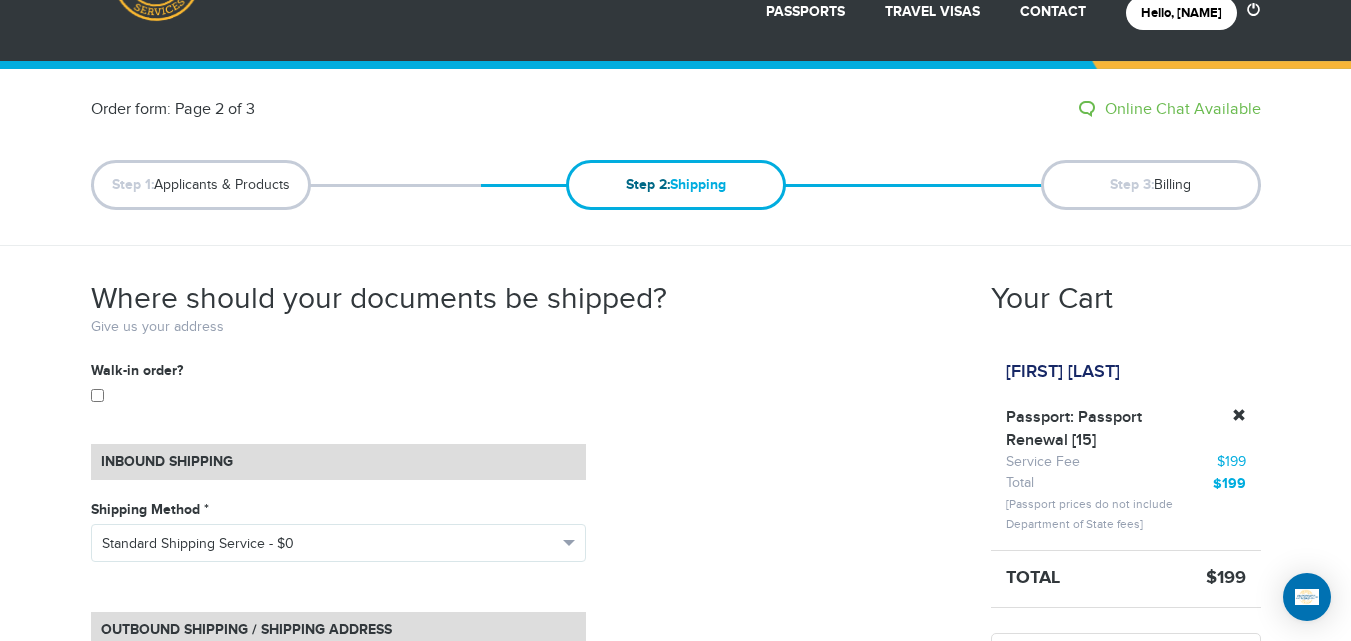 scroll, scrollTop: 85, scrollLeft: 0, axis: vertical 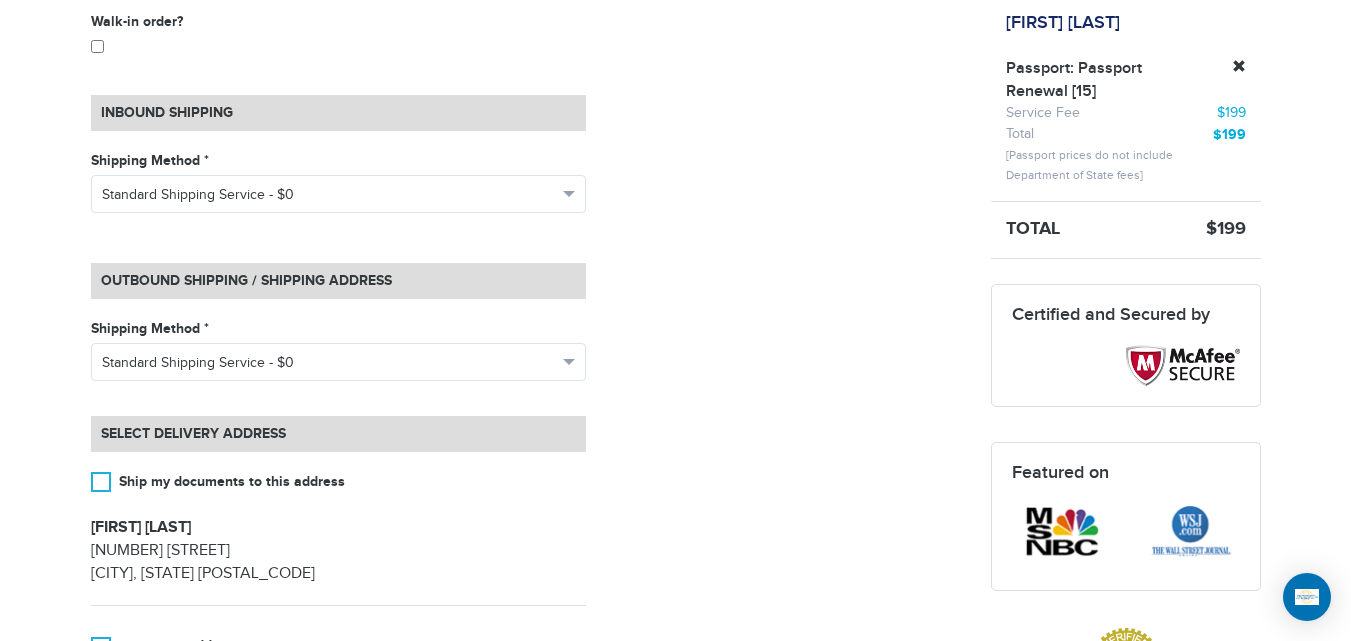 click on "**********" at bounding box center [526, 394] 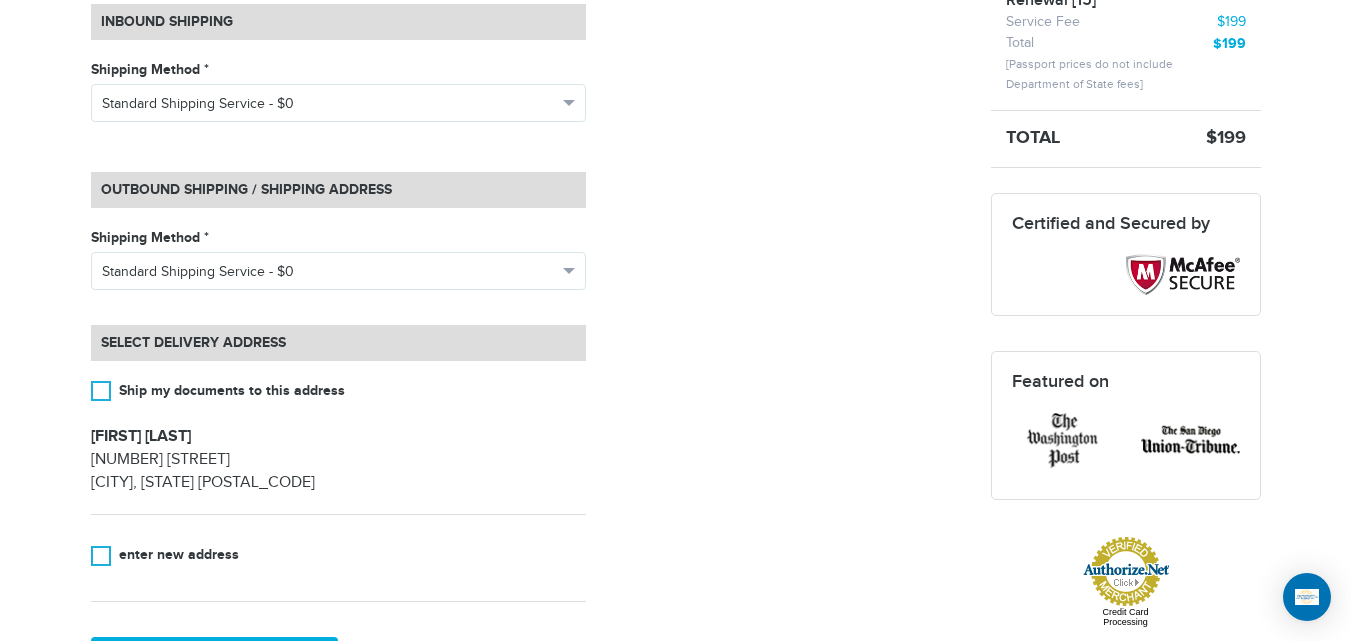 click on "$199" at bounding box center (1226, 138) 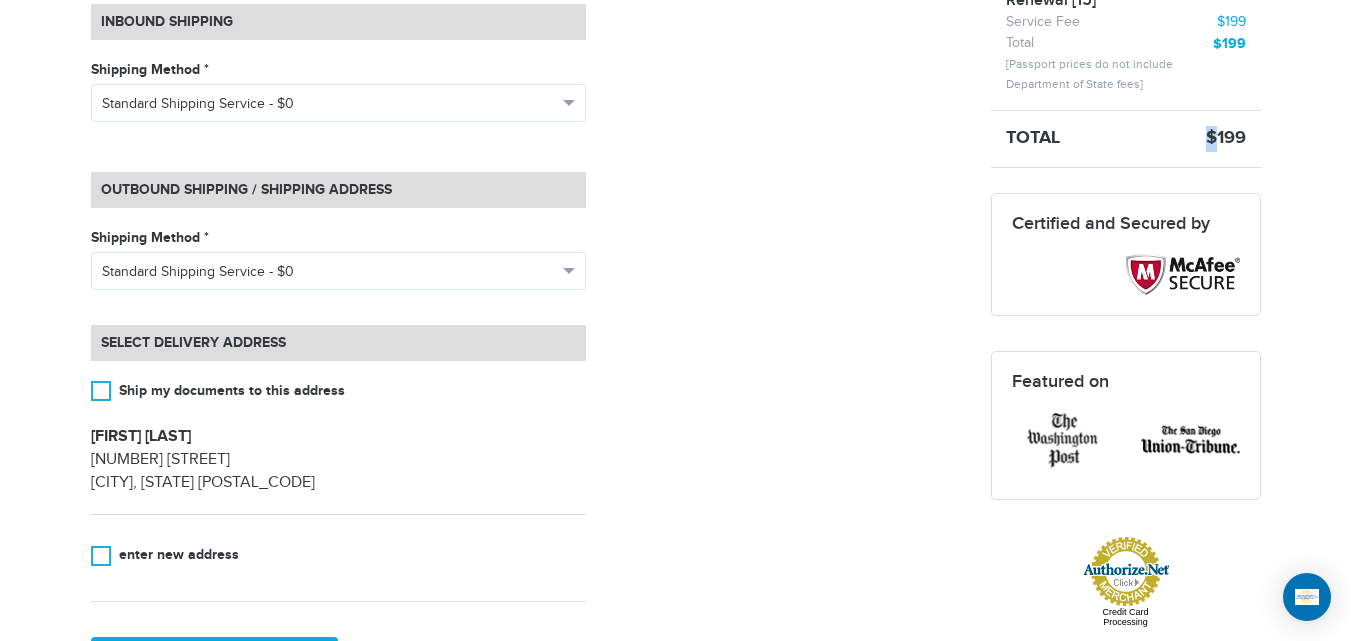 click on "$199" at bounding box center [1226, 138] 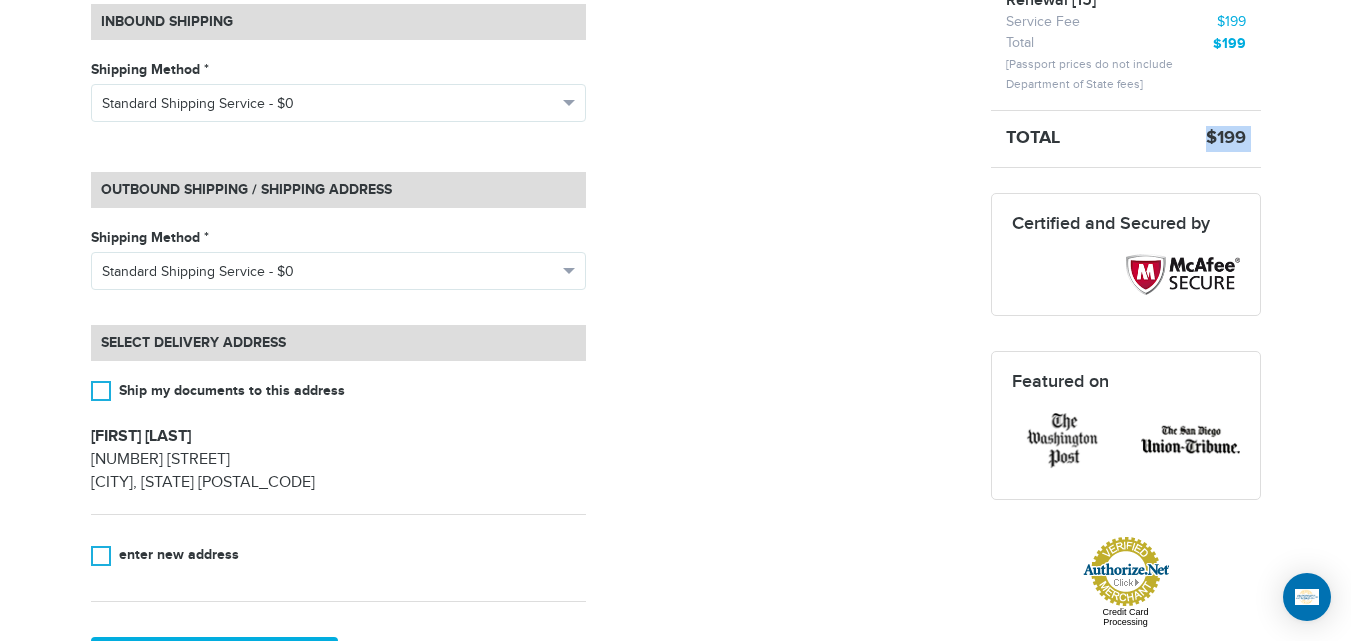 click on "$199" at bounding box center (1226, 138) 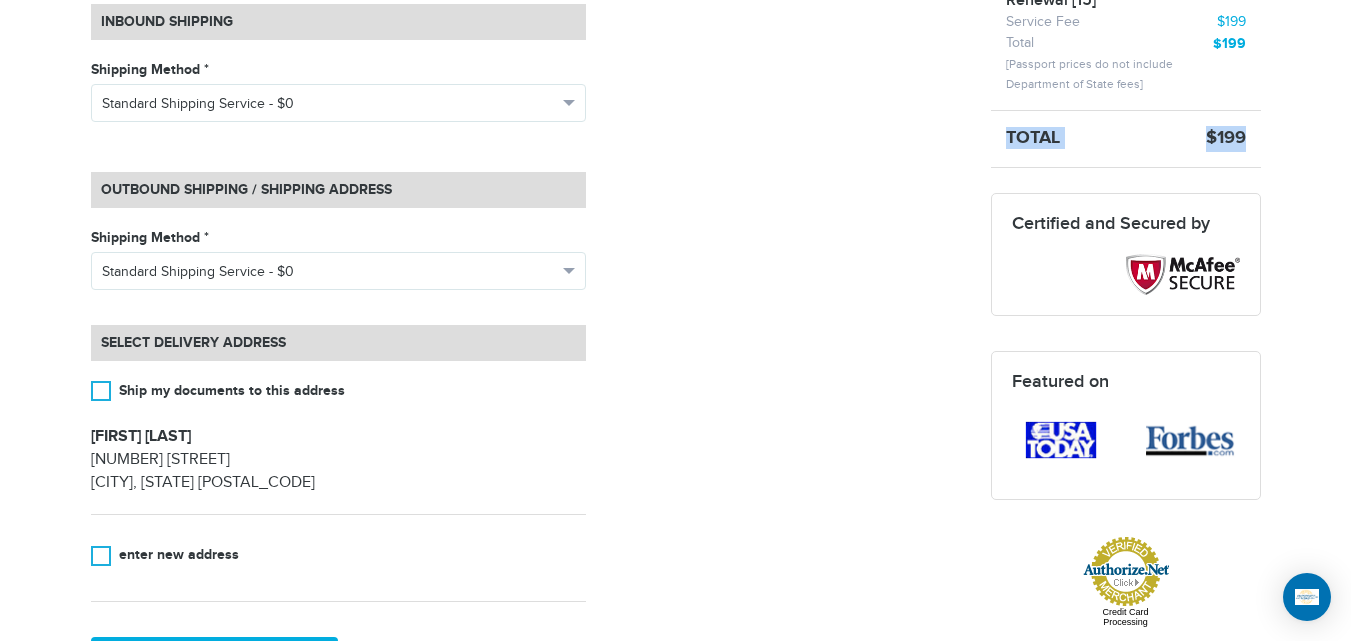 drag, startPoint x: 1277, startPoint y: 146, endPoint x: 984, endPoint y: 116, distance: 294.53183 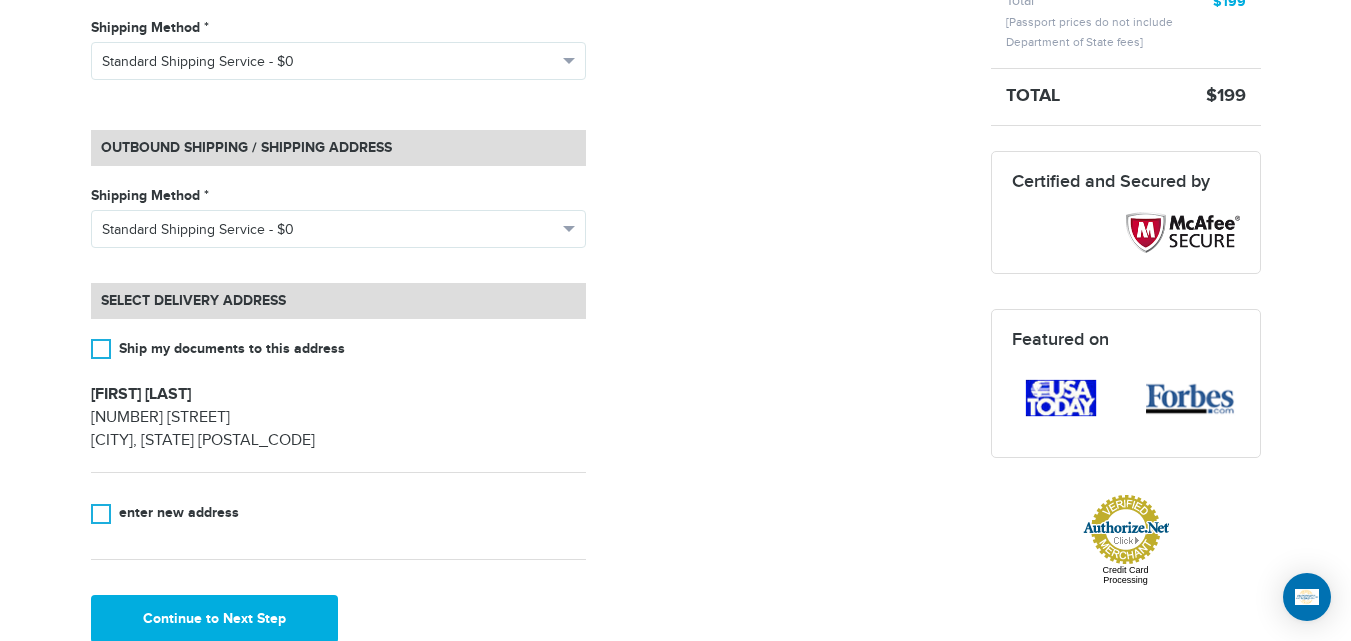 scroll, scrollTop: 642, scrollLeft: 0, axis: vertical 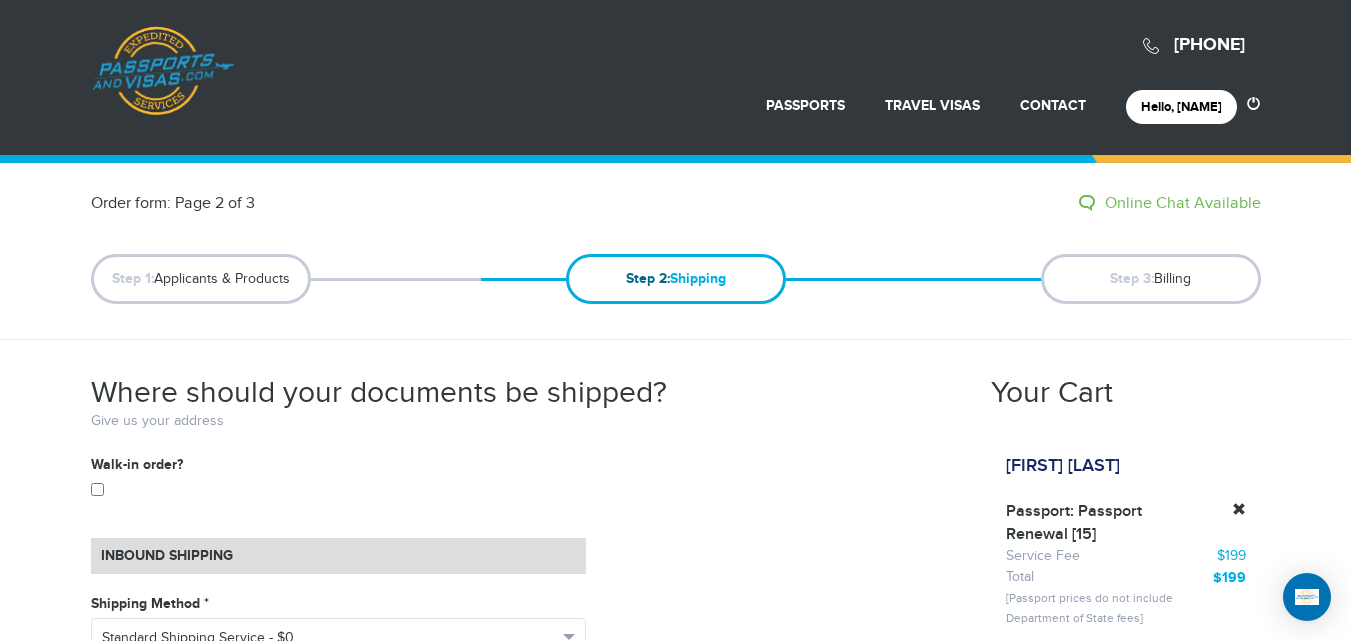 drag, startPoint x: 307, startPoint y: 209, endPoint x: 57, endPoint y: 199, distance: 250.19992 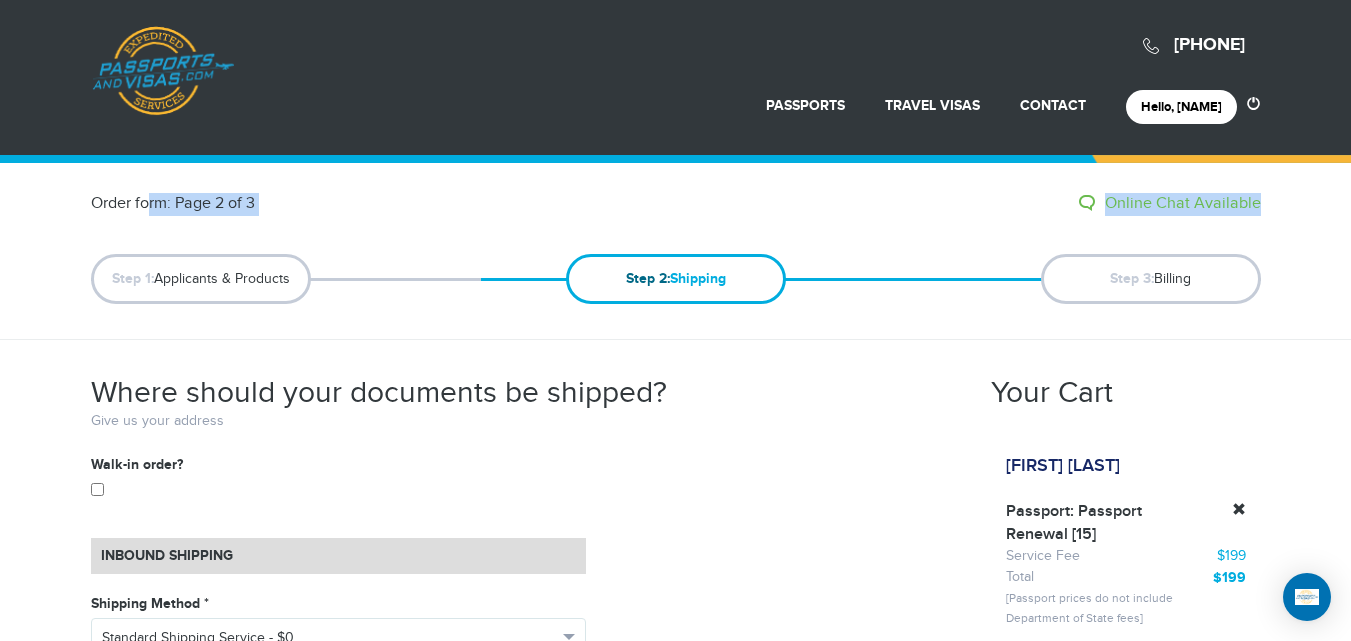 drag, startPoint x: 83, startPoint y: 199, endPoint x: 275, endPoint y: 219, distance: 193.03885 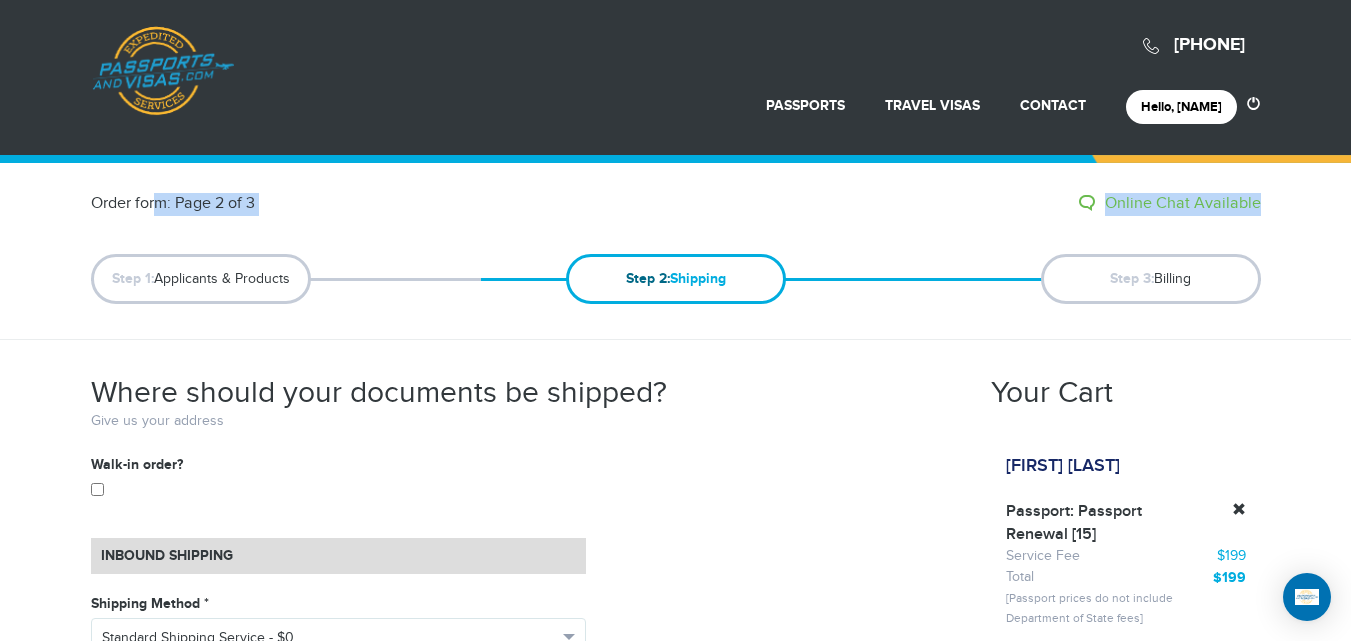 drag, startPoint x: 275, startPoint y: 219, endPoint x: 102, endPoint y: 206, distance: 173.48775 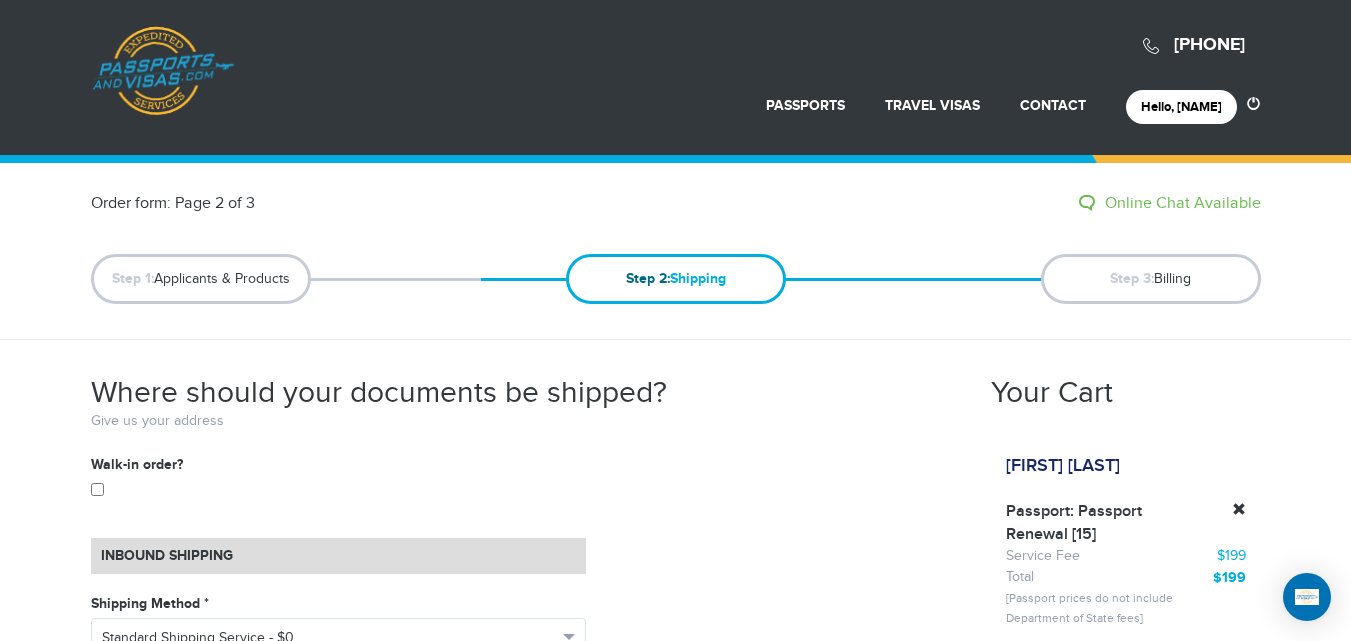 drag, startPoint x: 81, startPoint y: 199, endPoint x: 267, endPoint y: 209, distance: 186.26862 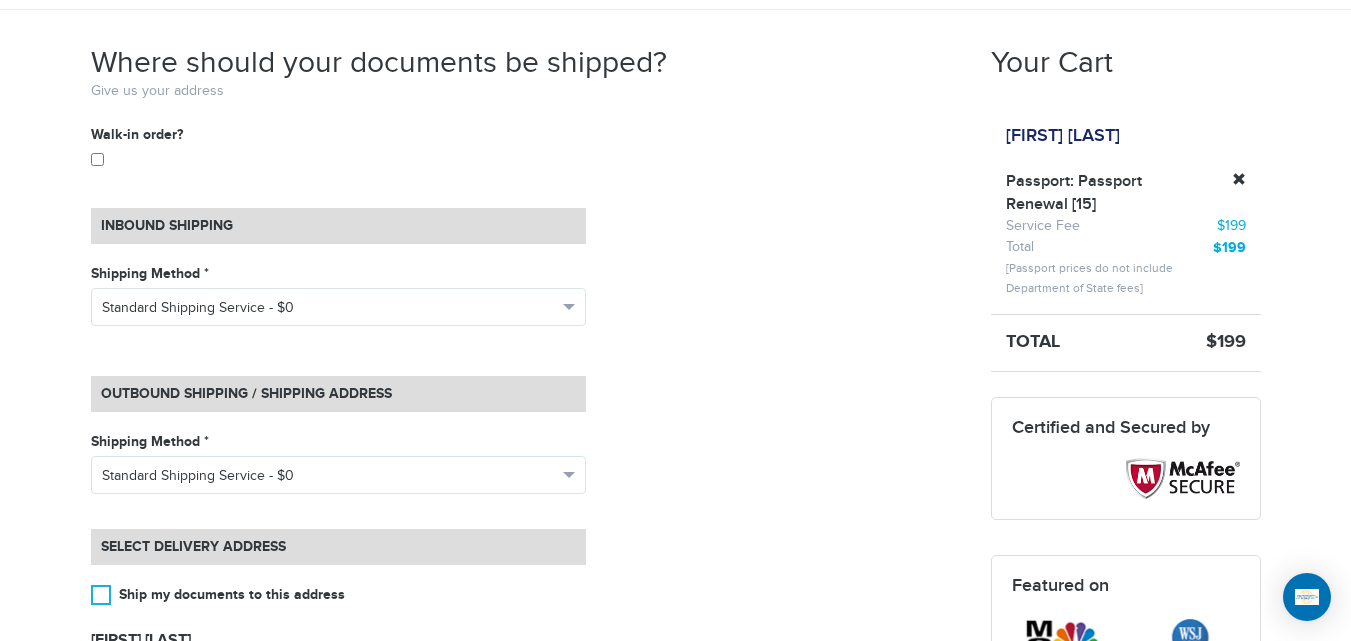 scroll, scrollTop: 314, scrollLeft: 0, axis: vertical 